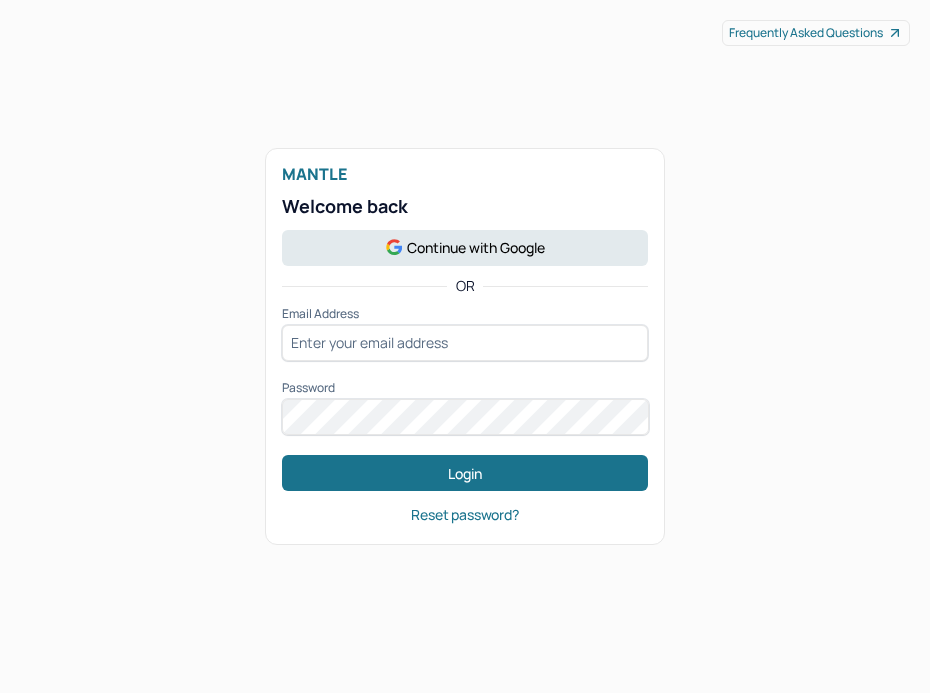 scroll, scrollTop: 0, scrollLeft: 0, axis: both 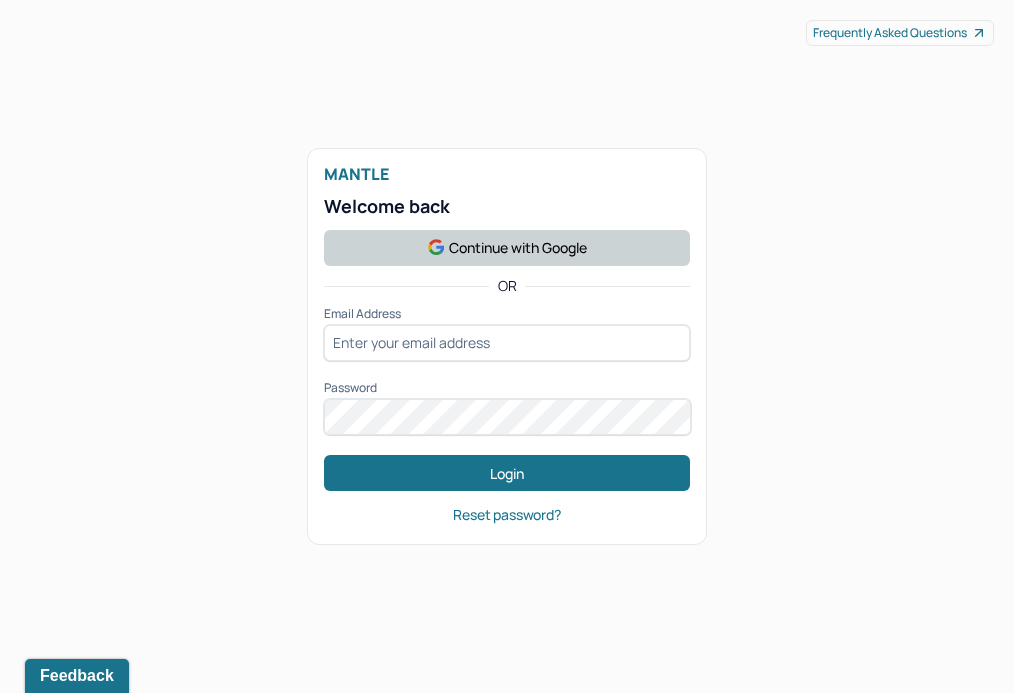 click on "Continue with Google" at bounding box center [507, 248] 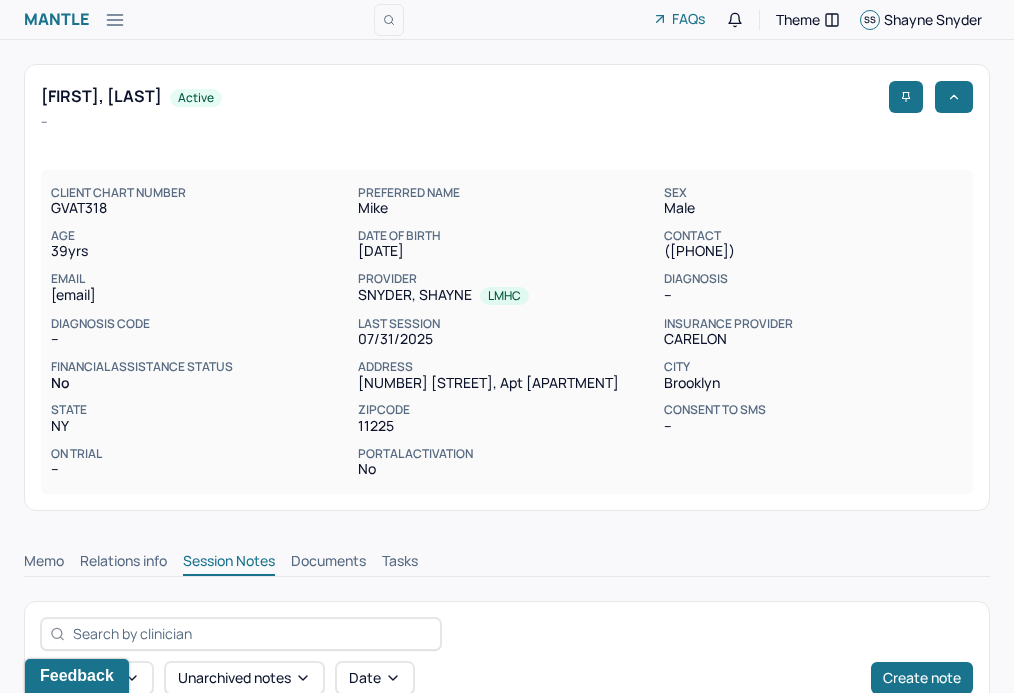 scroll, scrollTop: 0, scrollLeft: 0, axis: both 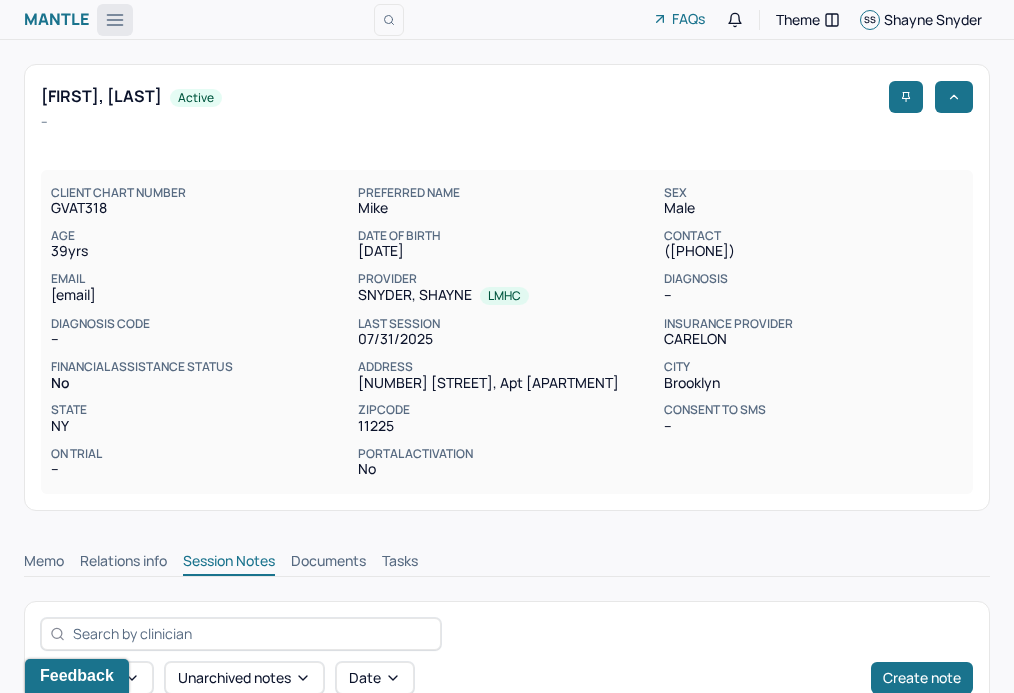 click 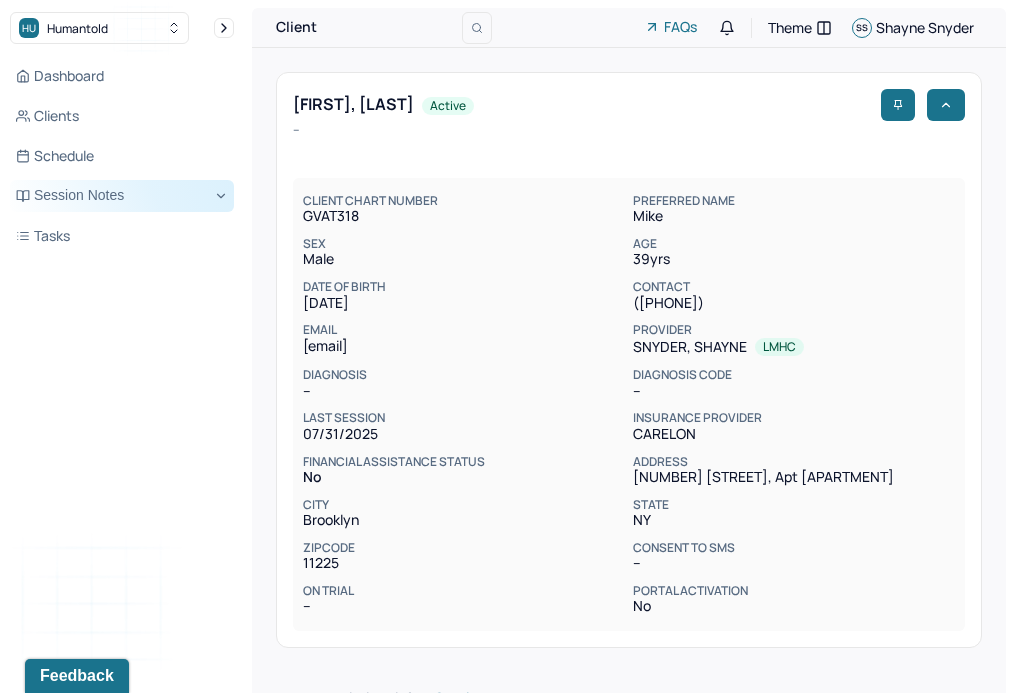 click on "Session Notes" at bounding box center (122, 196) 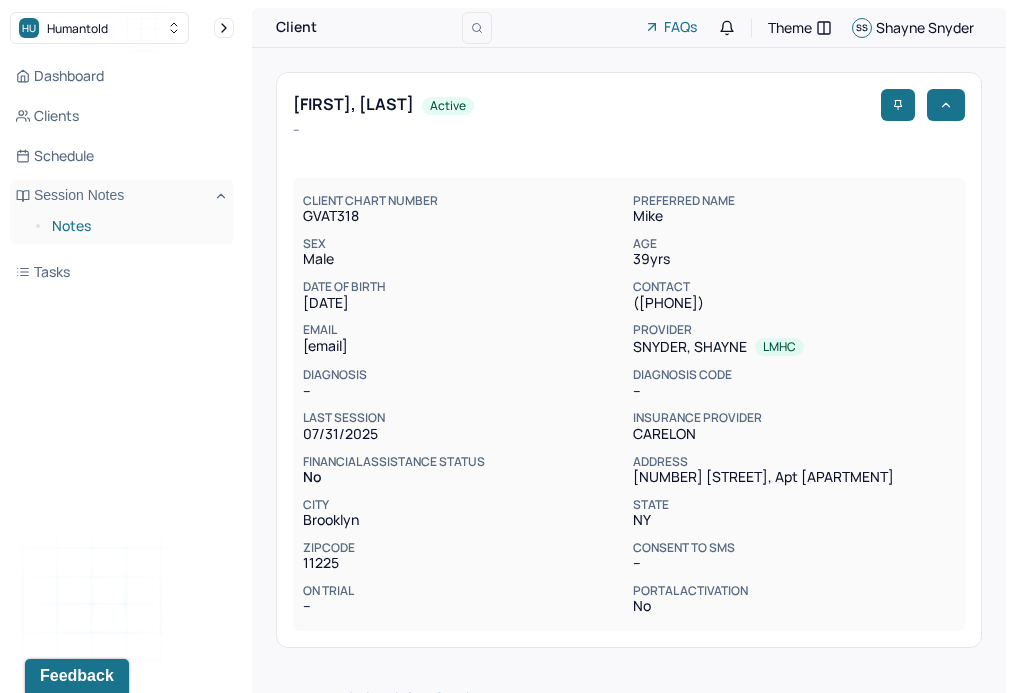 click on "Notes" at bounding box center (135, 226) 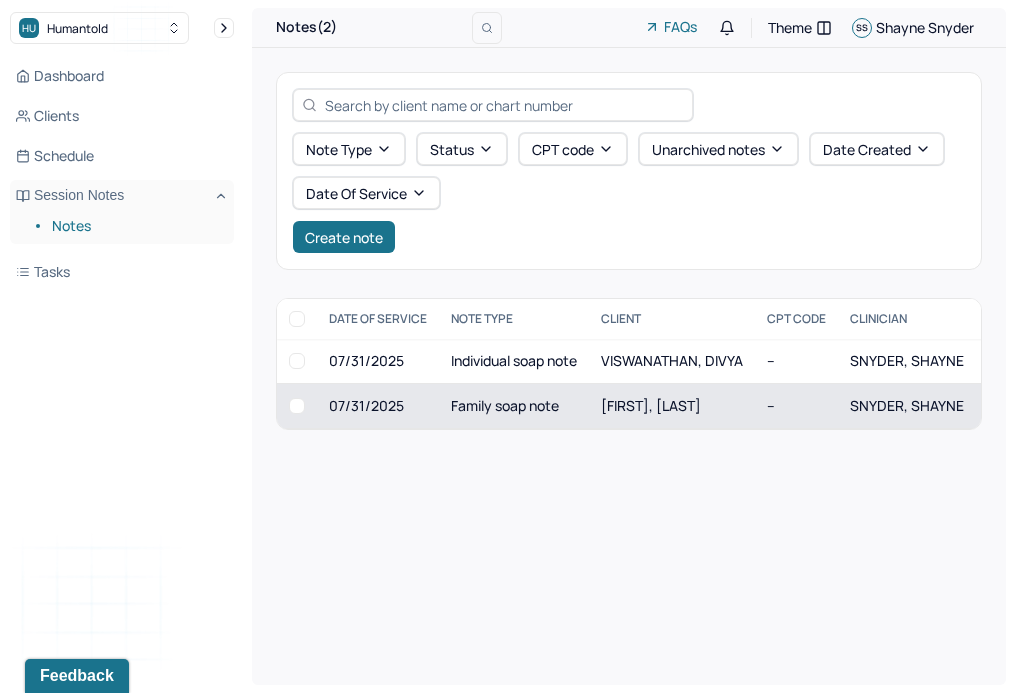 click on "Family soap note" at bounding box center (514, 406) 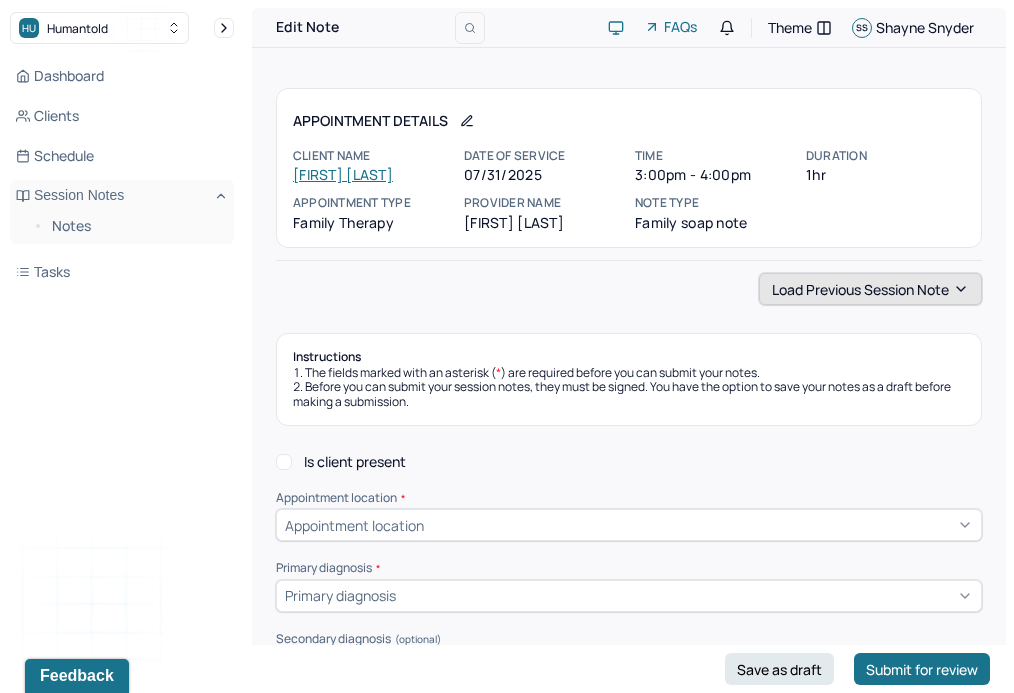 click on "Load previous session note" at bounding box center [870, 289] 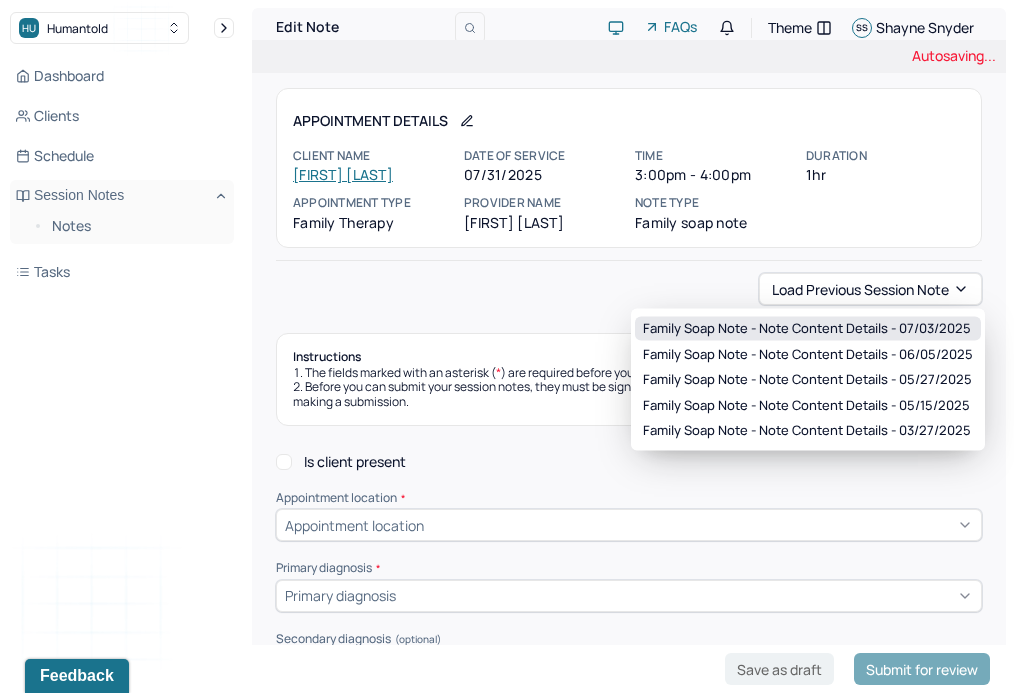 click on "Family soap note   - Note content Details -   07/03/2025" at bounding box center [807, 329] 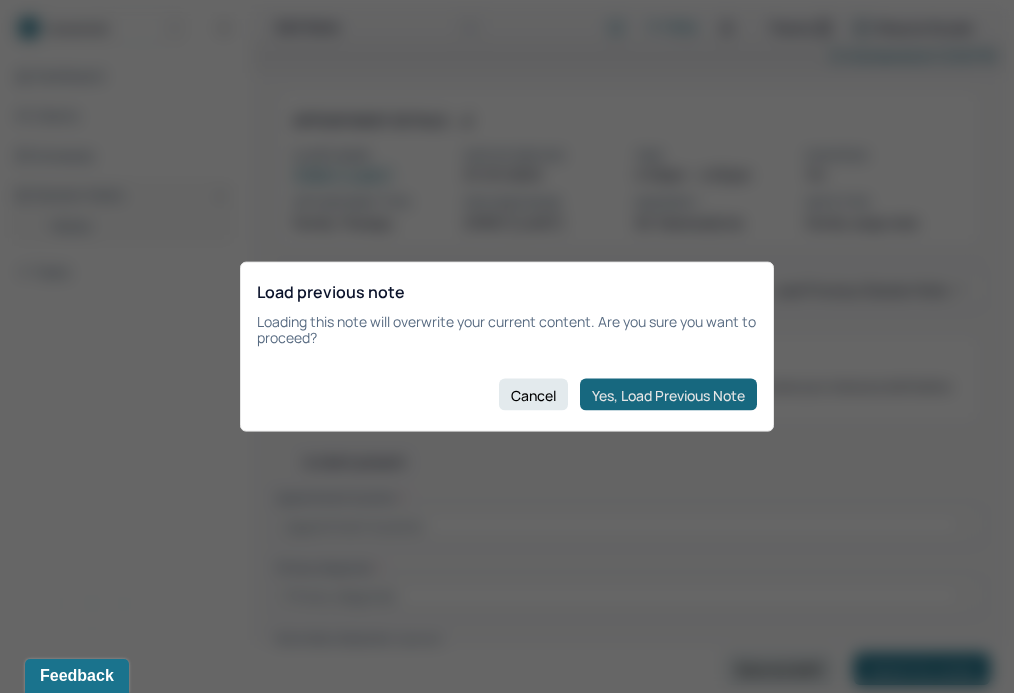 click on "Yes, Load Previous Note" at bounding box center [668, 395] 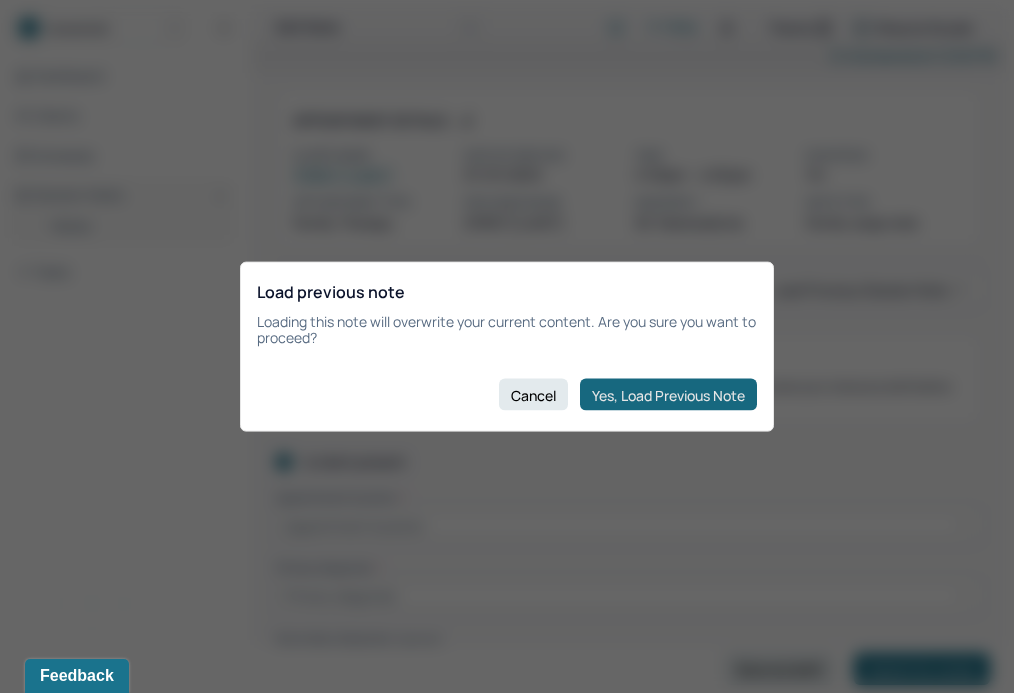 checkbox on "true" 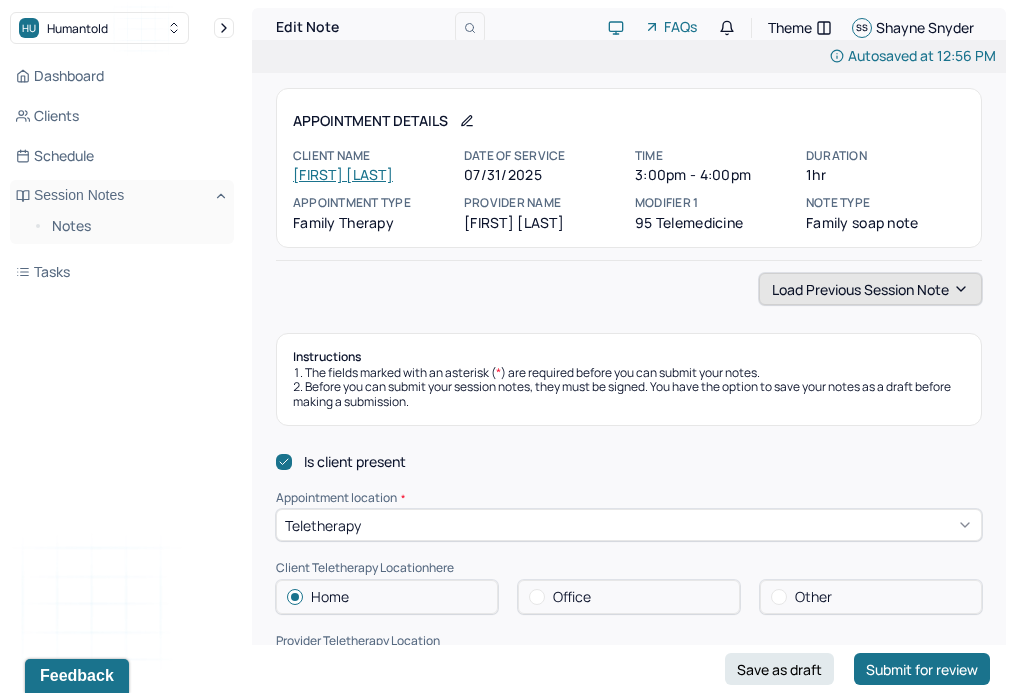 click on "Load previous session note" at bounding box center [870, 289] 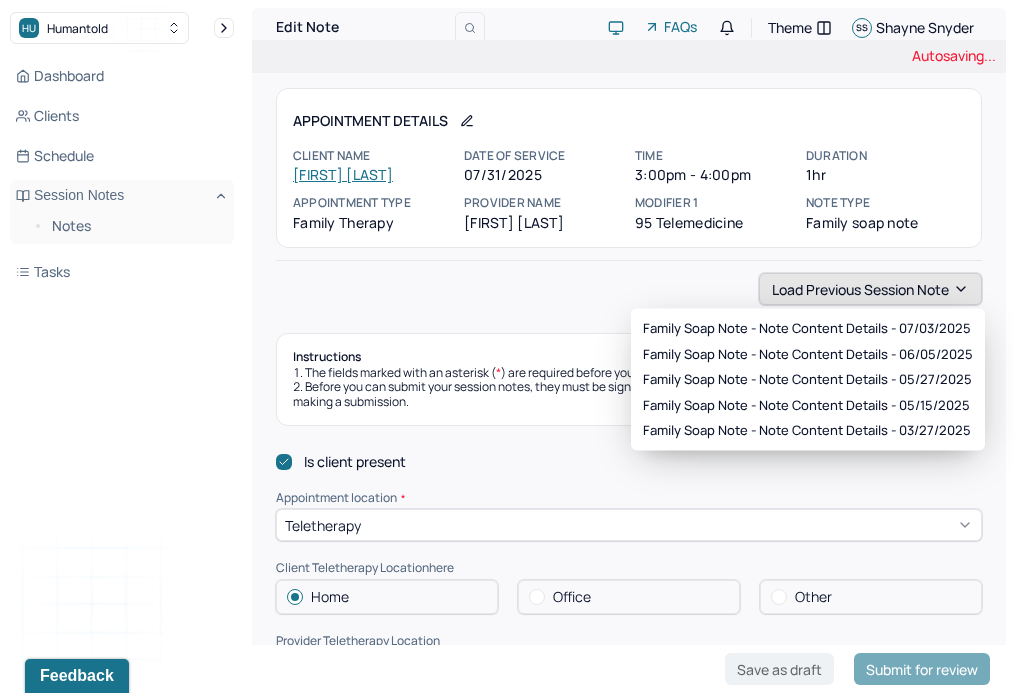 click on "Load previous session note" at bounding box center (870, 289) 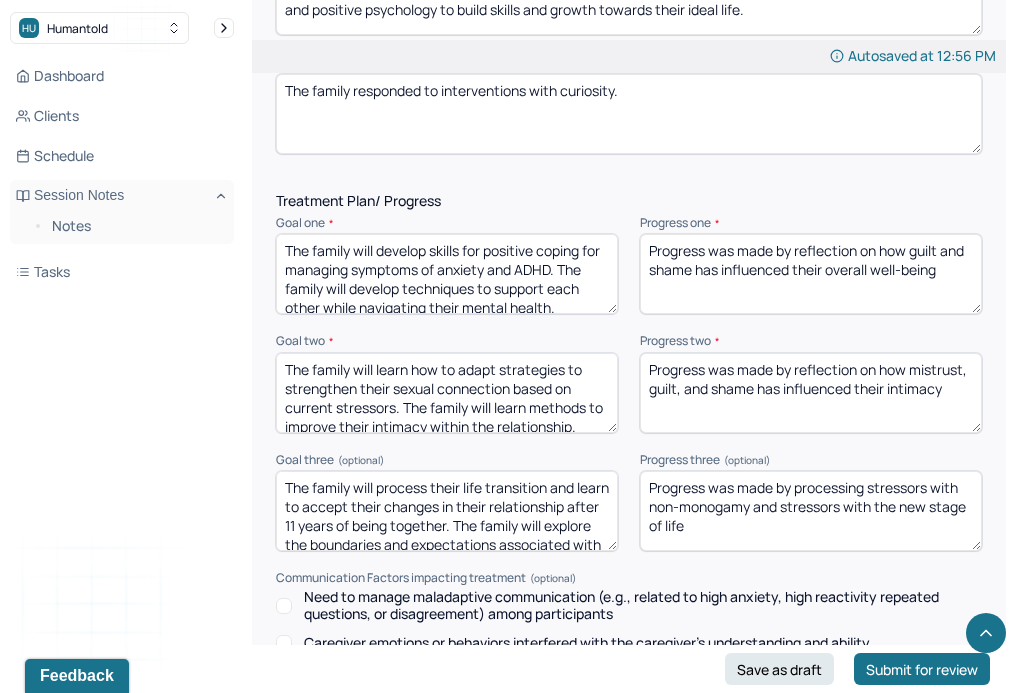 scroll, scrollTop: 2203, scrollLeft: 0, axis: vertical 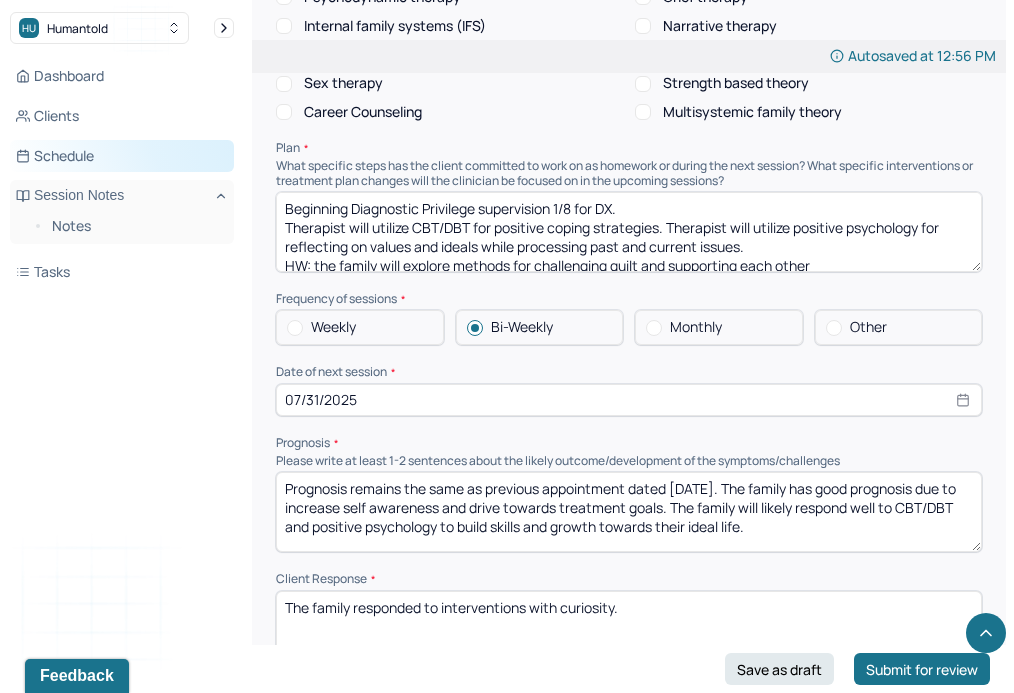 drag, startPoint x: 644, startPoint y: 202, endPoint x: 202, endPoint y: 148, distance: 445.28644 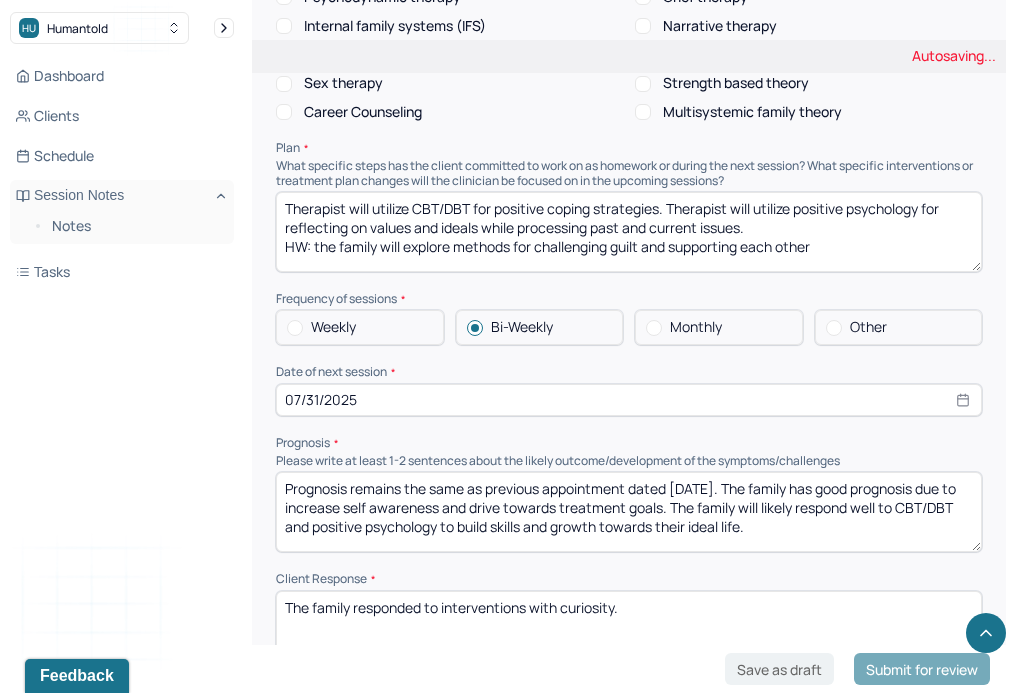 click on "Beginning Diagnostic Privilege supervision 1/8 for DX.
Therapist will utilize CBT/DBT for positive coping strategies. Therapist will utilize positive psychology for reflecting on values and ideals while processing past and current issues.
HW: the family will explore methods for challenging guilt and supporting each other" at bounding box center (629, 232) 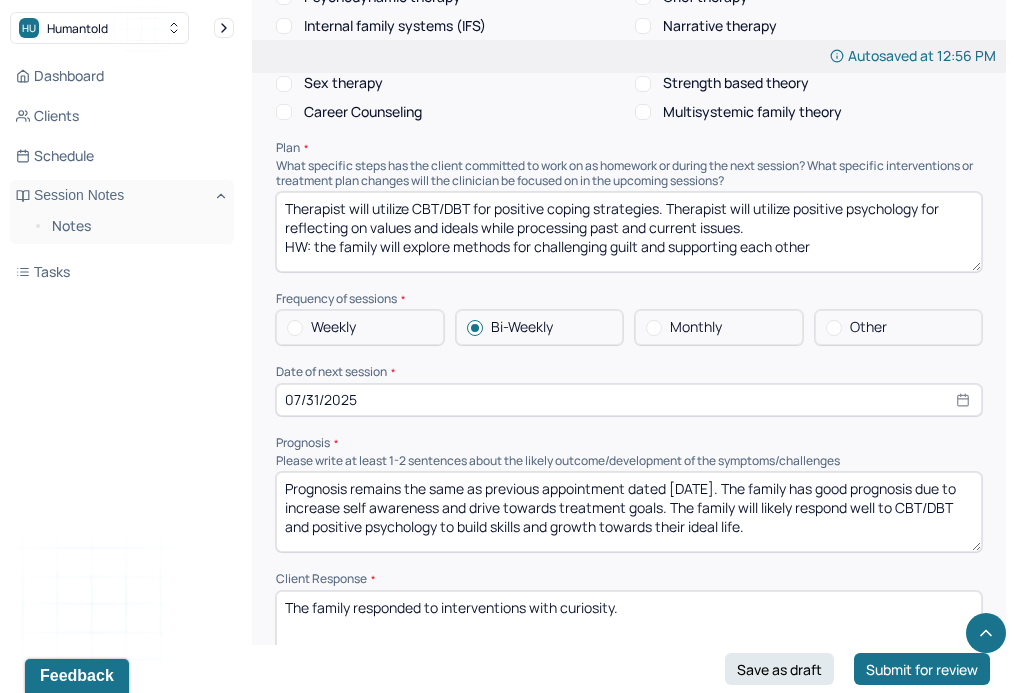 drag, startPoint x: 844, startPoint y: 234, endPoint x: 456, endPoint y: 242, distance: 388.08246 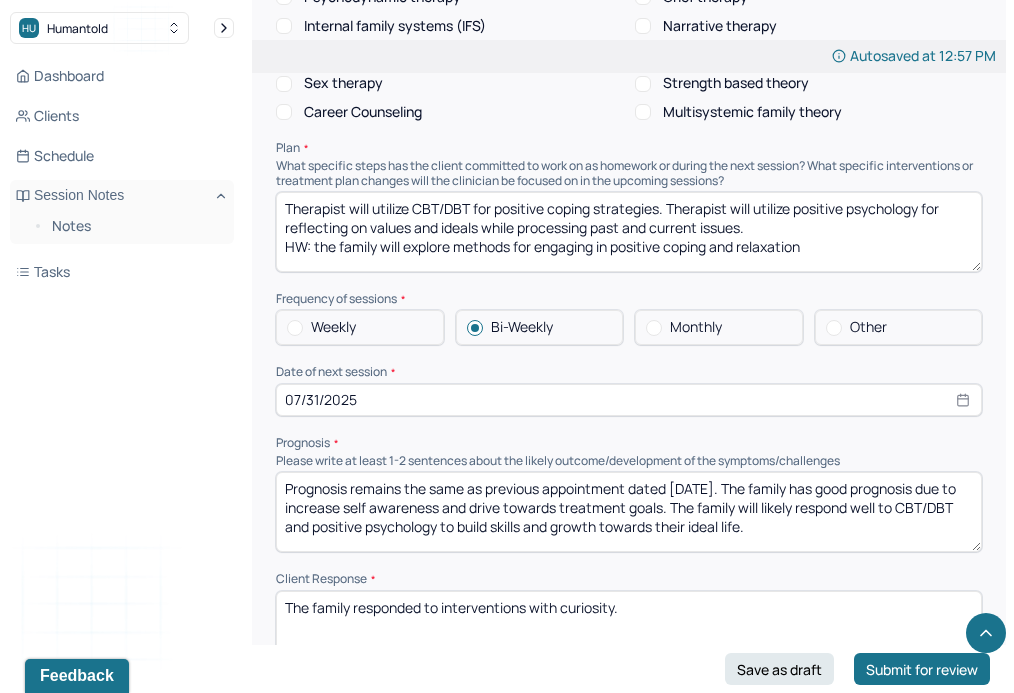 scroll, scrollTop: 2202, scrollLeft: 0, axis: vertical 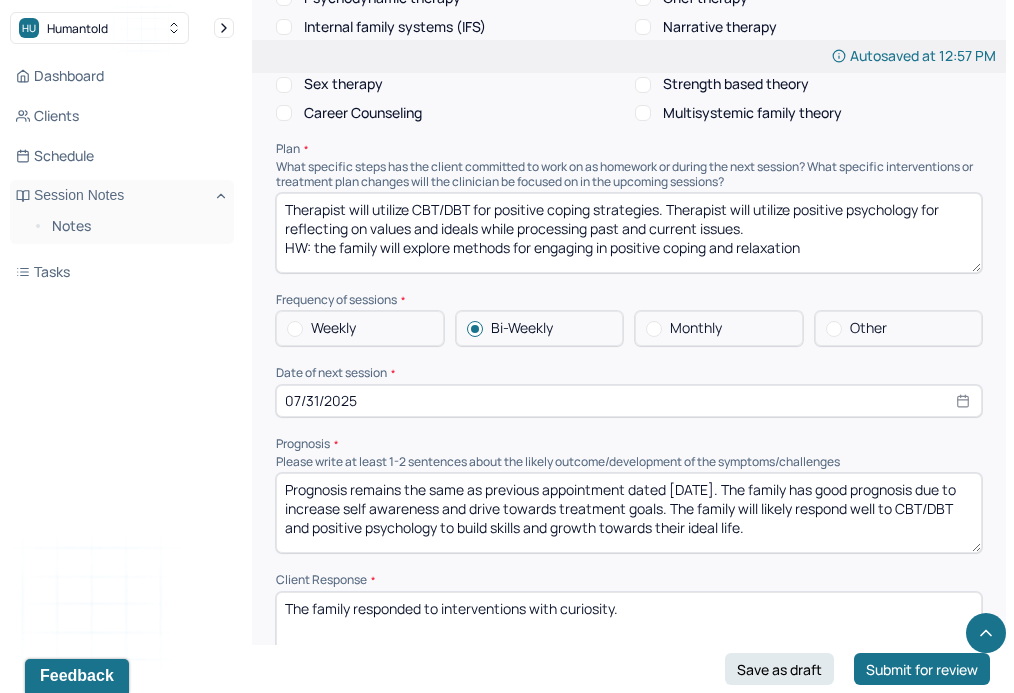 type on "Therapist will utilize CBT/DBT for positive coping strategies. Therapist will utilize positive psychology for reflecting on values and ideals while processing past and current issues.
HW: the family will explore methods for engaging in positive coping and relaxation" 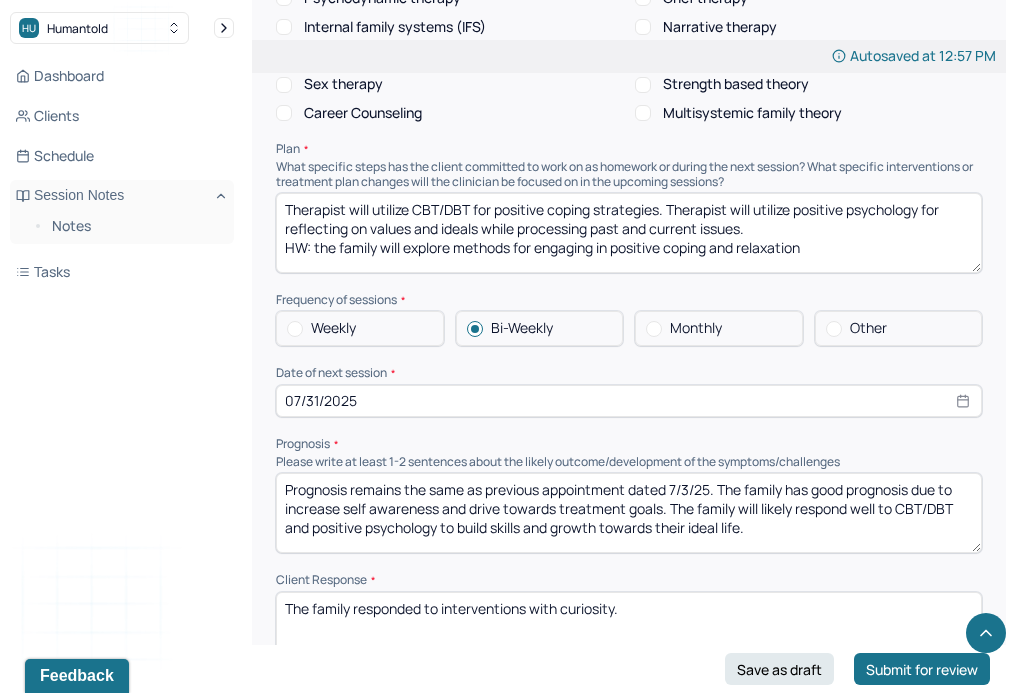 type on "Prognosis remains the same as previous appointment dated 7/3/25. The family has good prognosis due to increase self awareness and drive towards treatment goals. The family will likely respond well to CBT/DBT and positive psychology to build skills and growth towards their ideal life." 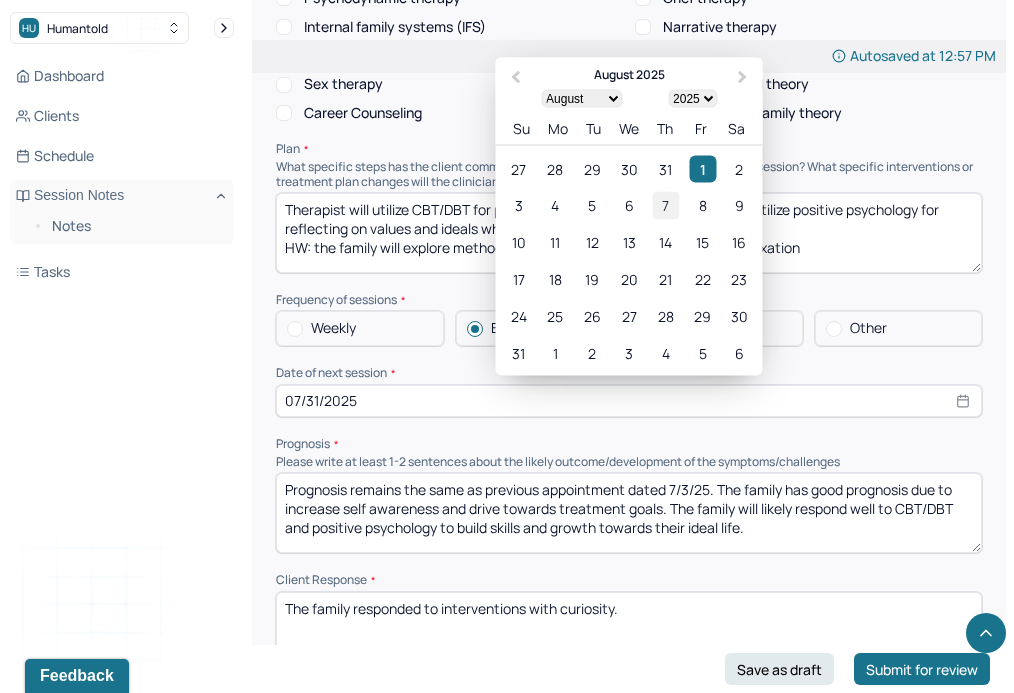 click on "7" at bounding box center [665, 205] 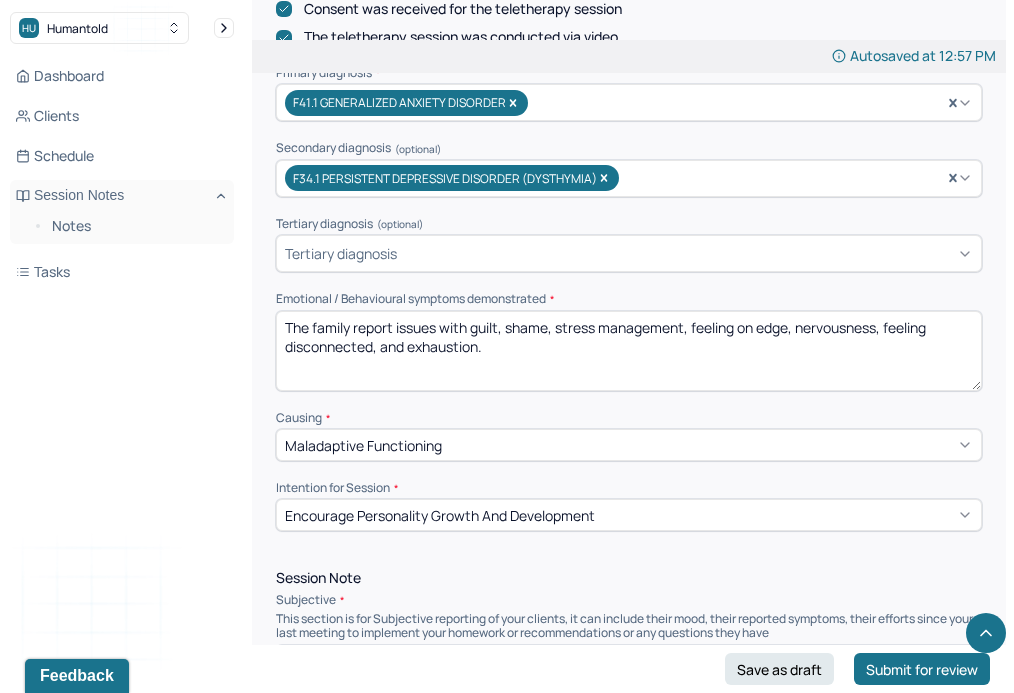 scroll, scrollTop: 709, scrollLeft: 0, axis: vertical 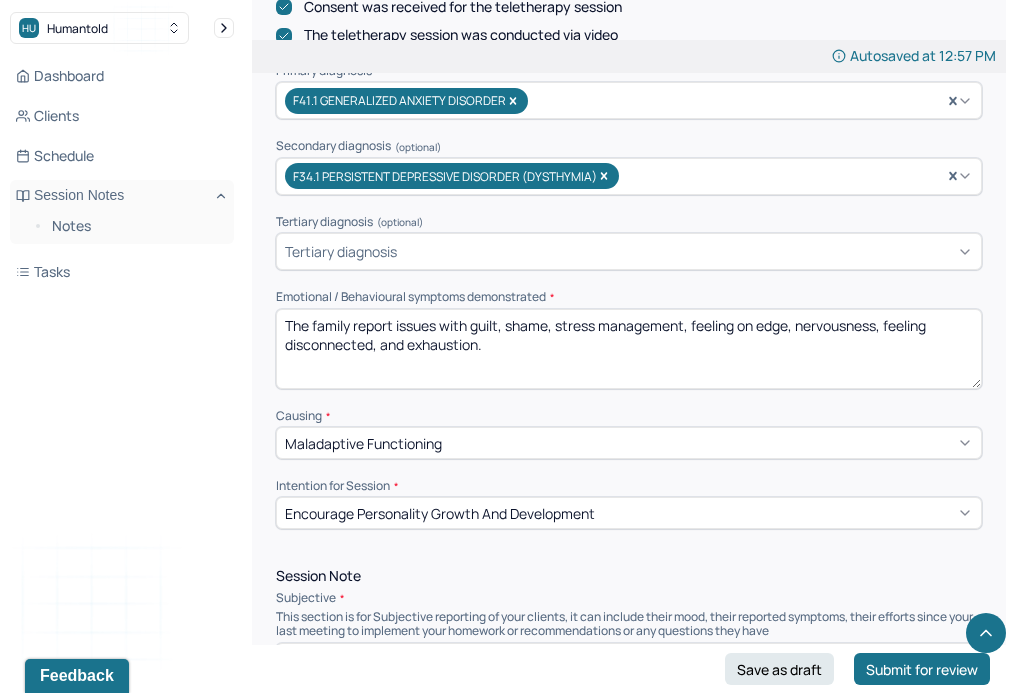 drag, startPoint x: 497, startPoint y: 338, endPoint x: 476, endPoint y: 316, distance: 30.413813 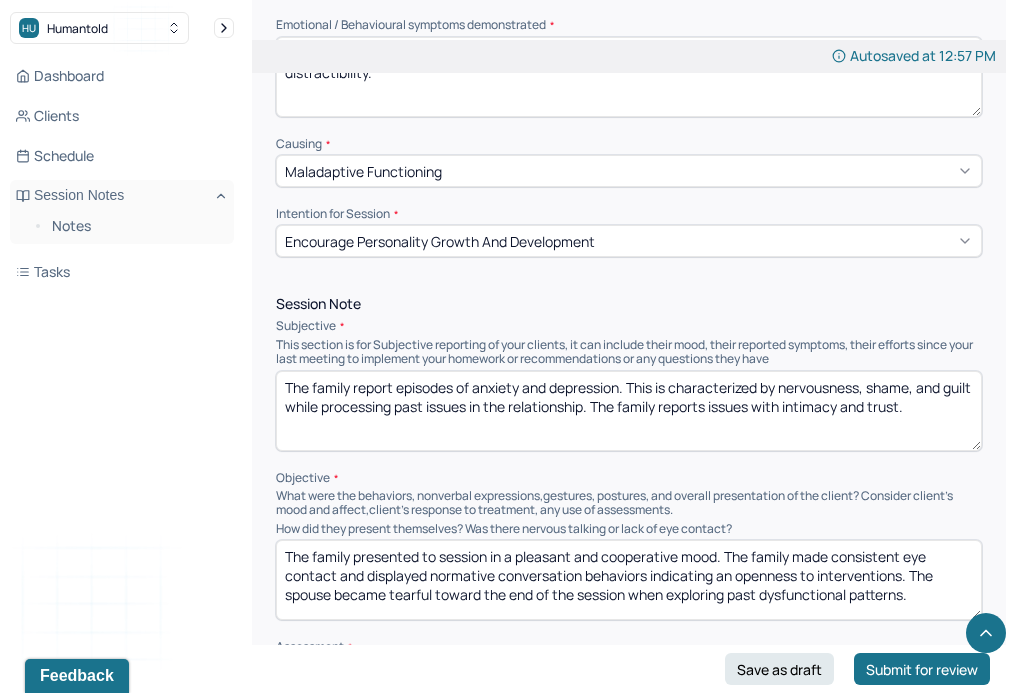 scroll, scrollTop: 1004, scrollLeft: 0, axis: vertical 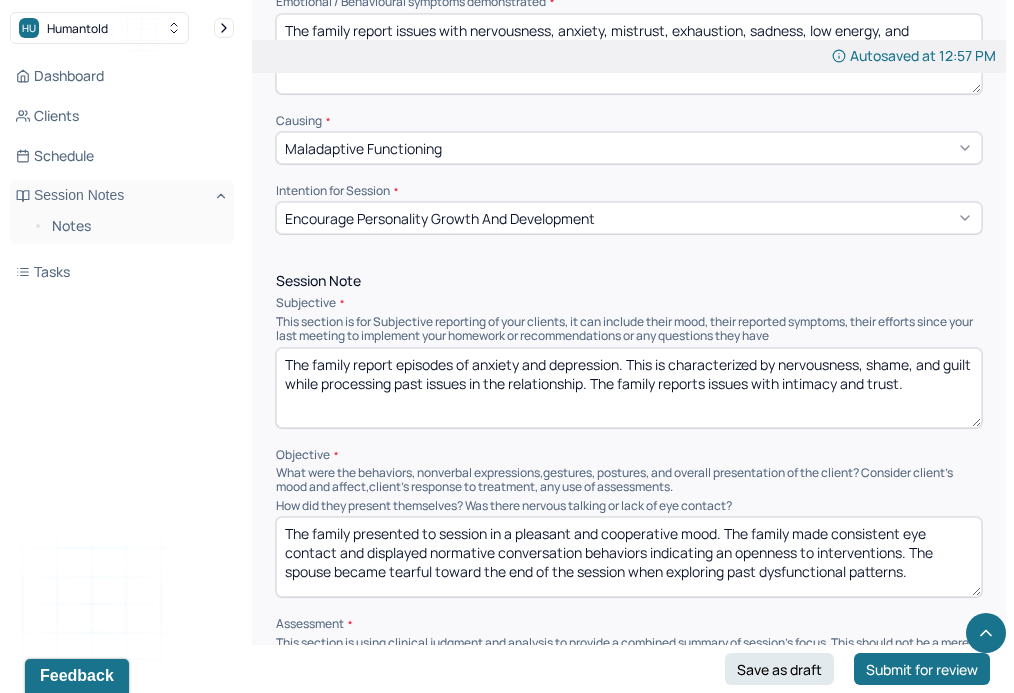 type on "The family report issues with nervousness, anxiety, mistrust, exhaustion, sadness, low energy, and distractibility." 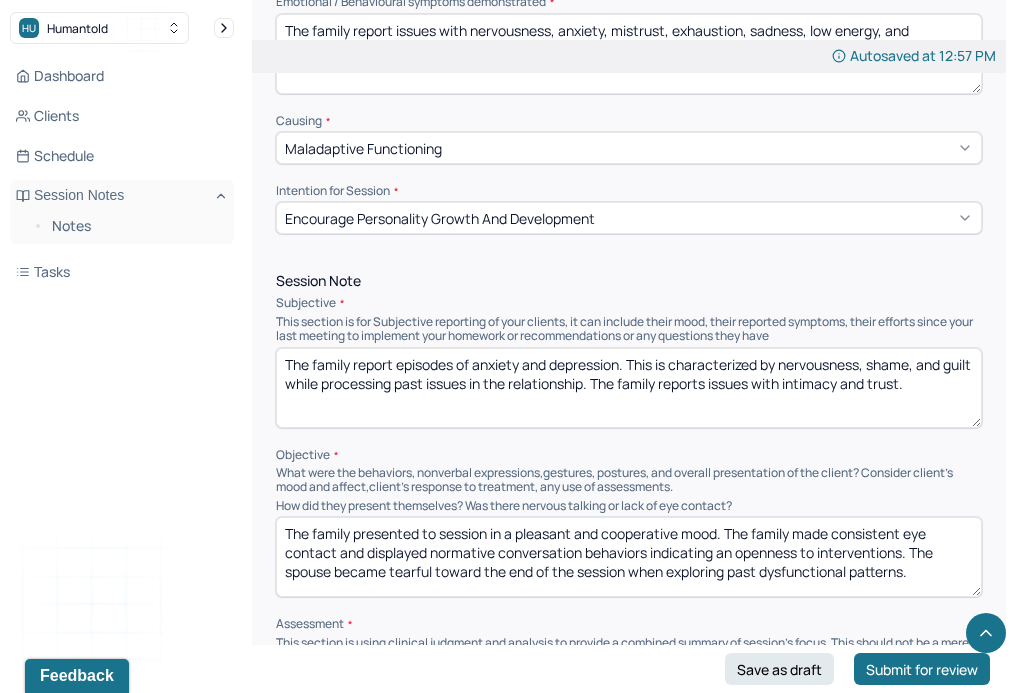 drag, startPoint x: 617, startPoint y: 379, endPoint x: 785, endPoint y: 349, distance: 170.65755 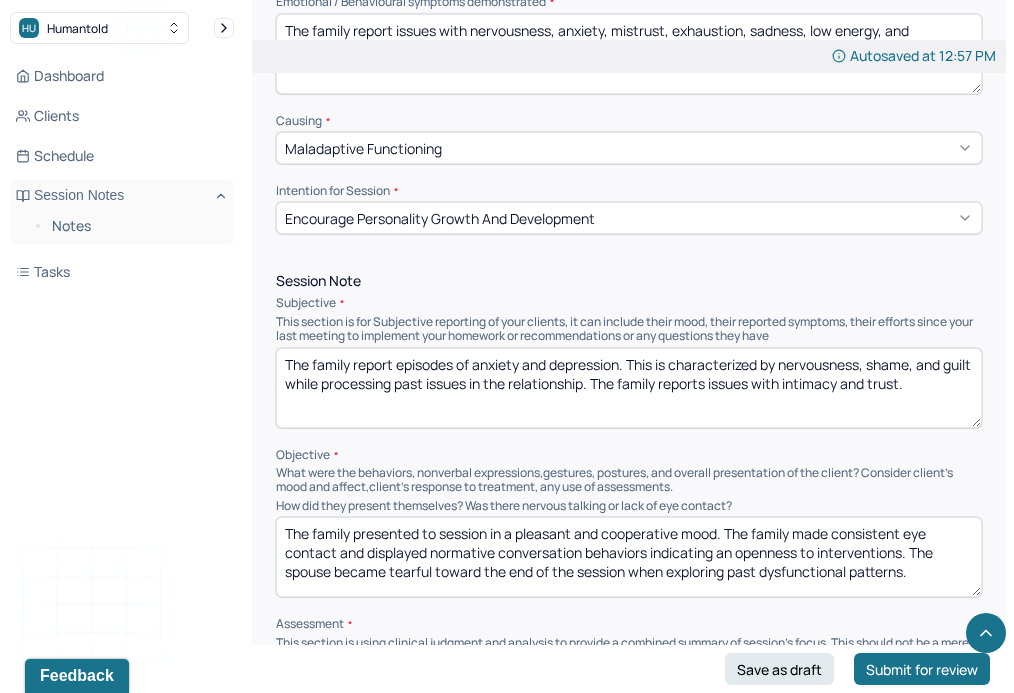 click on "The family report episodes of anxiety and depression. This is characterized by nervousness, shame, and guilt while processing past issues in the relationship. The family reports issues with intimacy and trust." at bounding box center (629, 388) 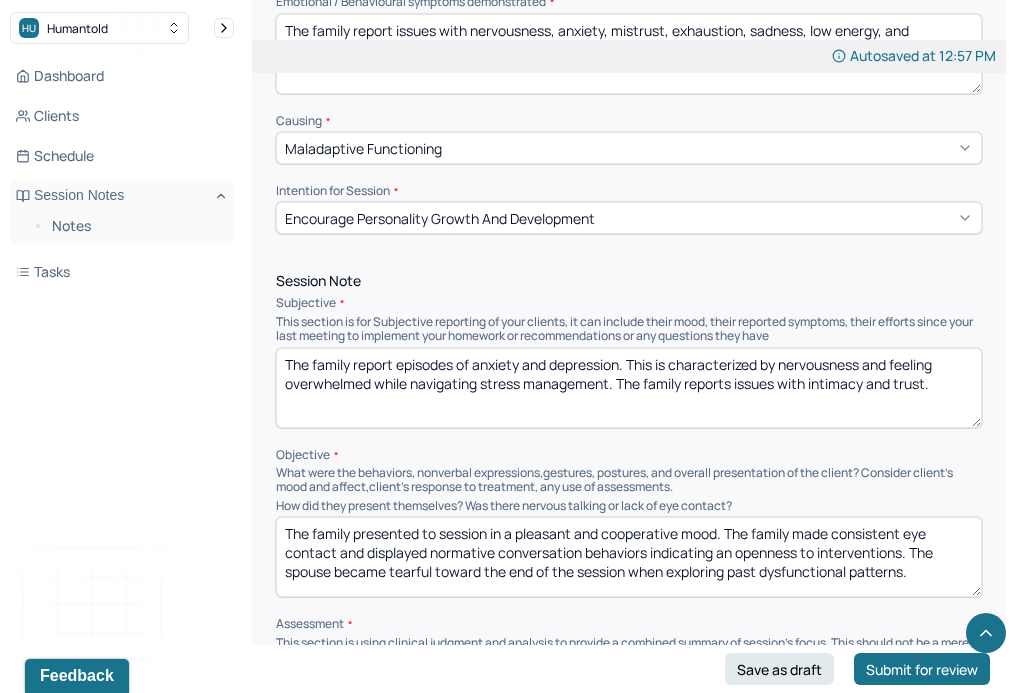 drag, startPoint x: 944, startPoint y: 375, endPoint x: 901, endPoint y: 379, distance: 43.185646 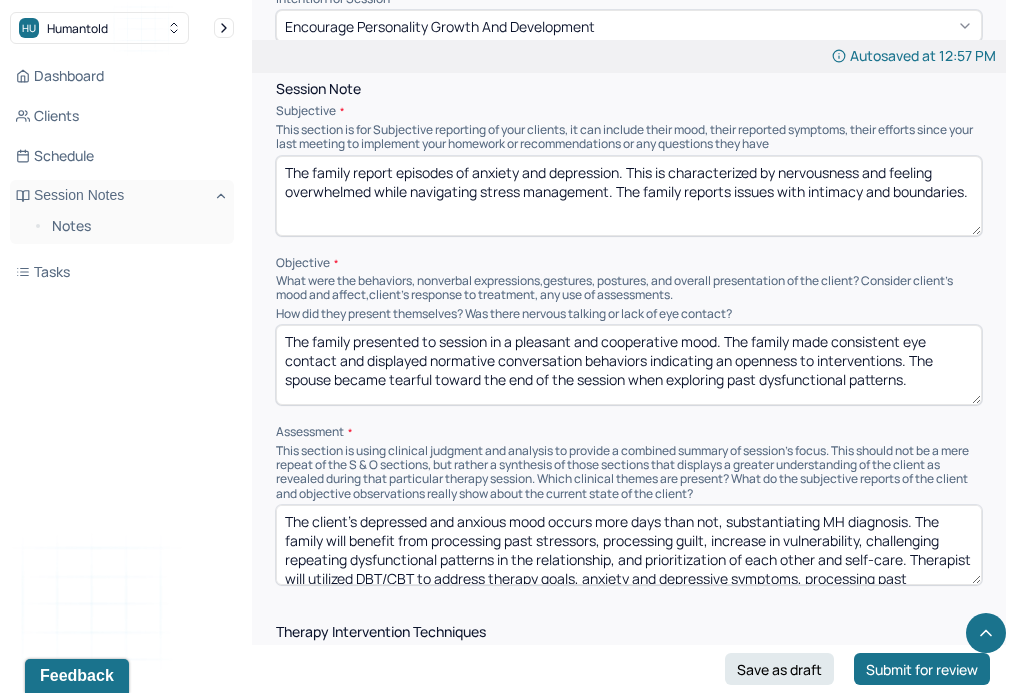 scroll, scrollTop: 1197, scrollLeft: 0, axis: vertical 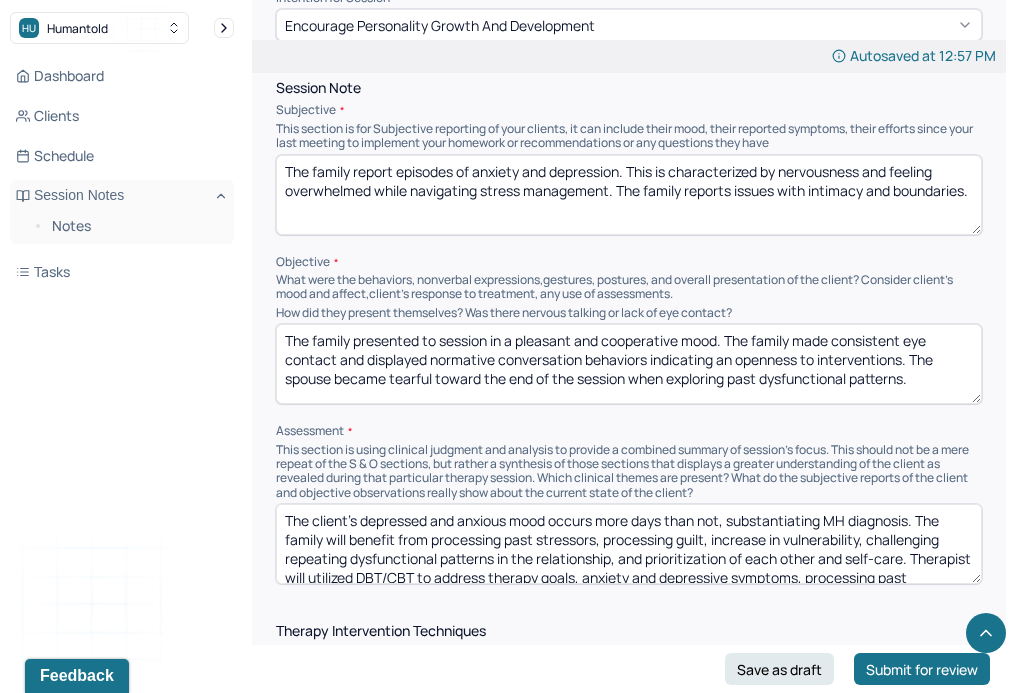 type on "The family report episodes of anxiety and depression. This is characterized by nervousness and feeling overwhelmed while navigating stress management. The family reports issues with intimacy and boundaries." 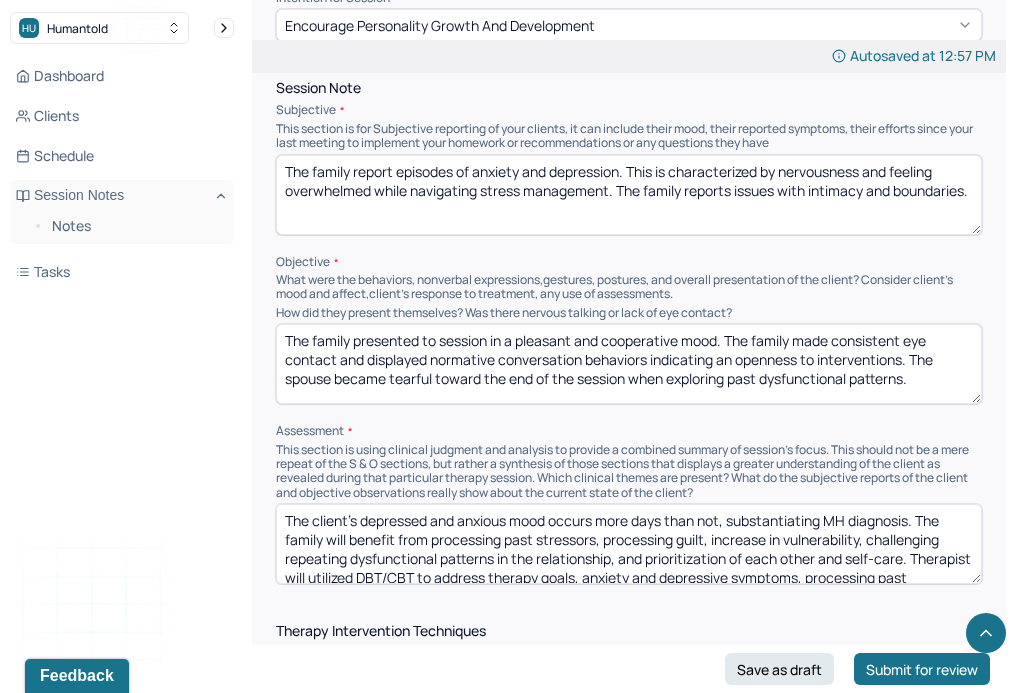 drag, startPoint x: 918, startPoint y: 369, endPoint x: 184, endPoint y: 325, distance: 735.3176 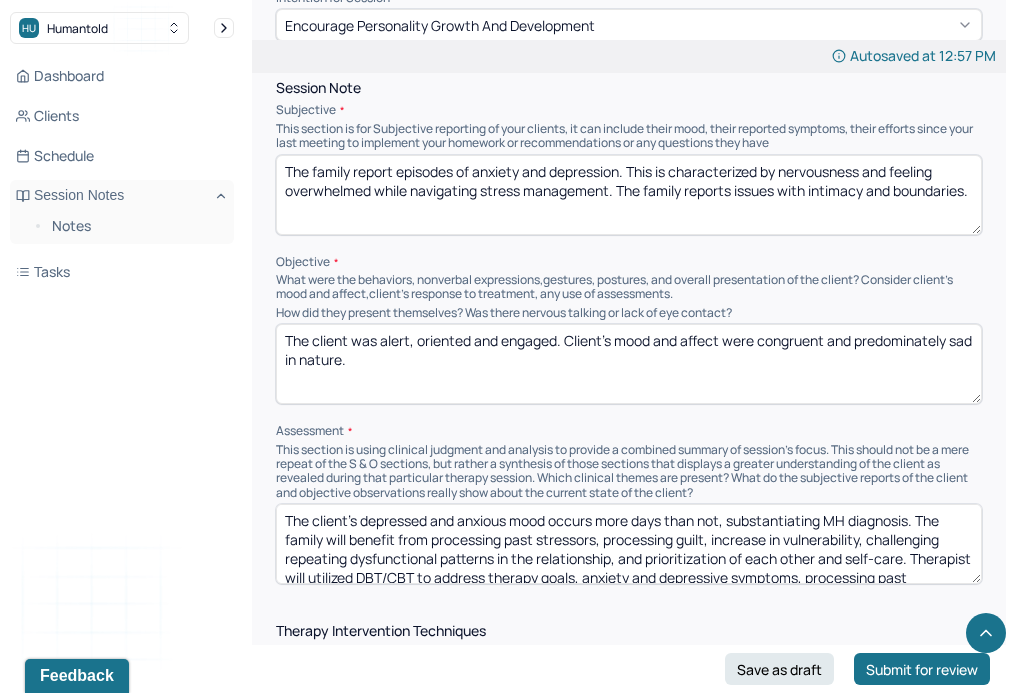 click on "The family presented to session in a pleasant and cooperative mood. The family made consistent eye contact and displayed normative conversation behaviors indicating an openness to interventions. The spouse became tearful toward the end of the session when exploring past dysfunctional patterns." at bounding box center (629, 364) 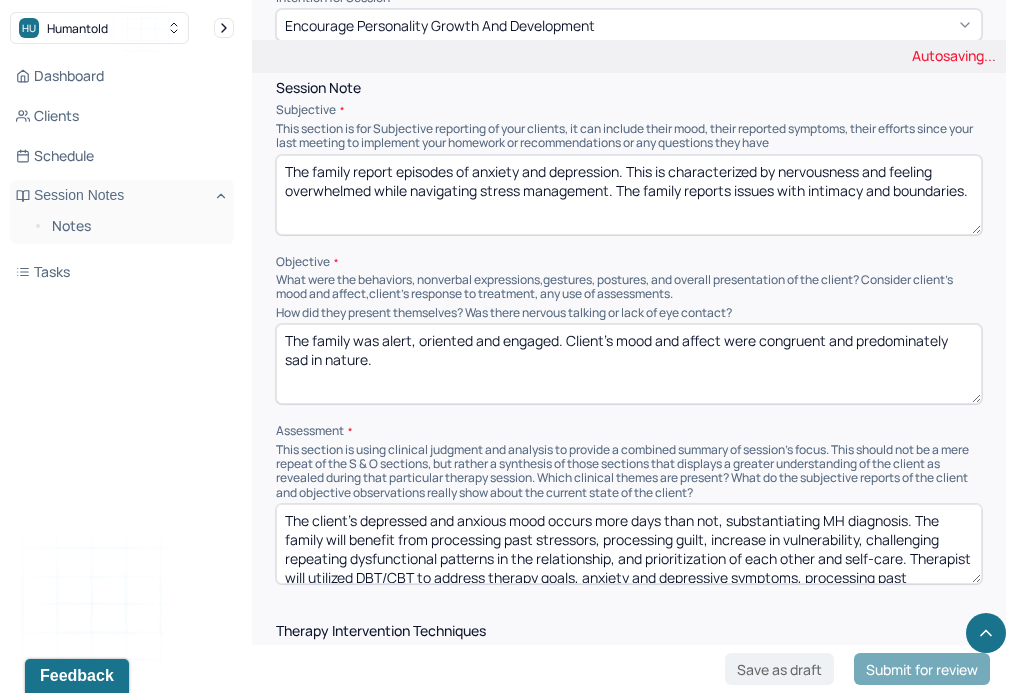 click on "The family presented to session in a pleasant and cooperative mood. The family made consistent eye contact and displayed normative conversation behaviors indicating an openness to interventions. The spouse became tearful toward the end of the session when exploring past dysfunctional patterns." at bounding box center [629, 364] 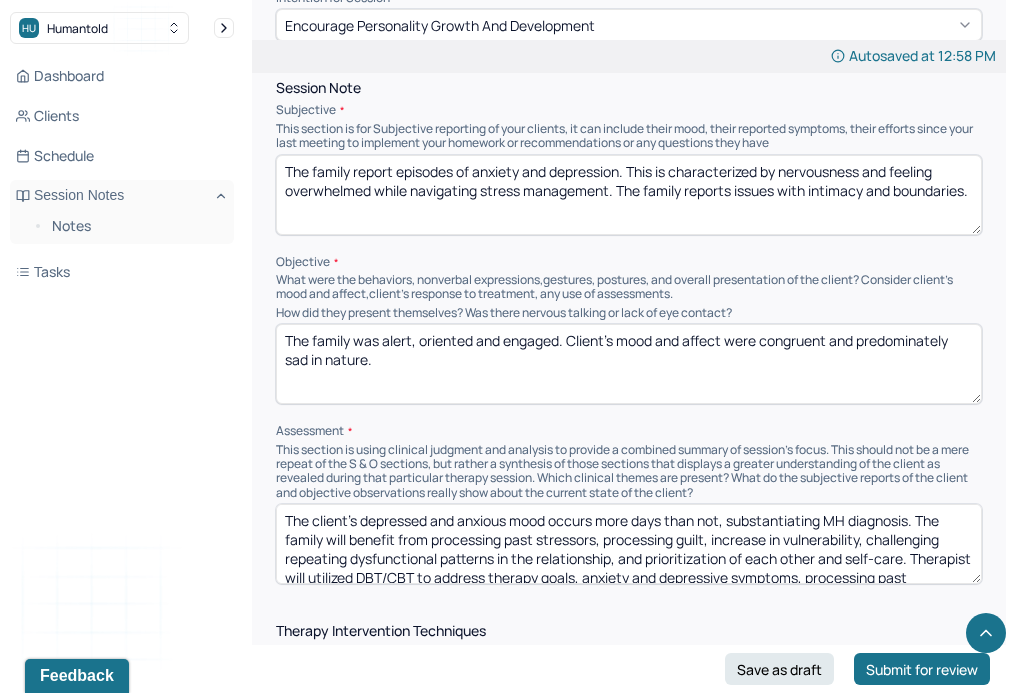 click on "The family was alert, oriented and engaged. Client’s mood and affect were congruent and predominately sad in nature." at bounding box center (629, 364) 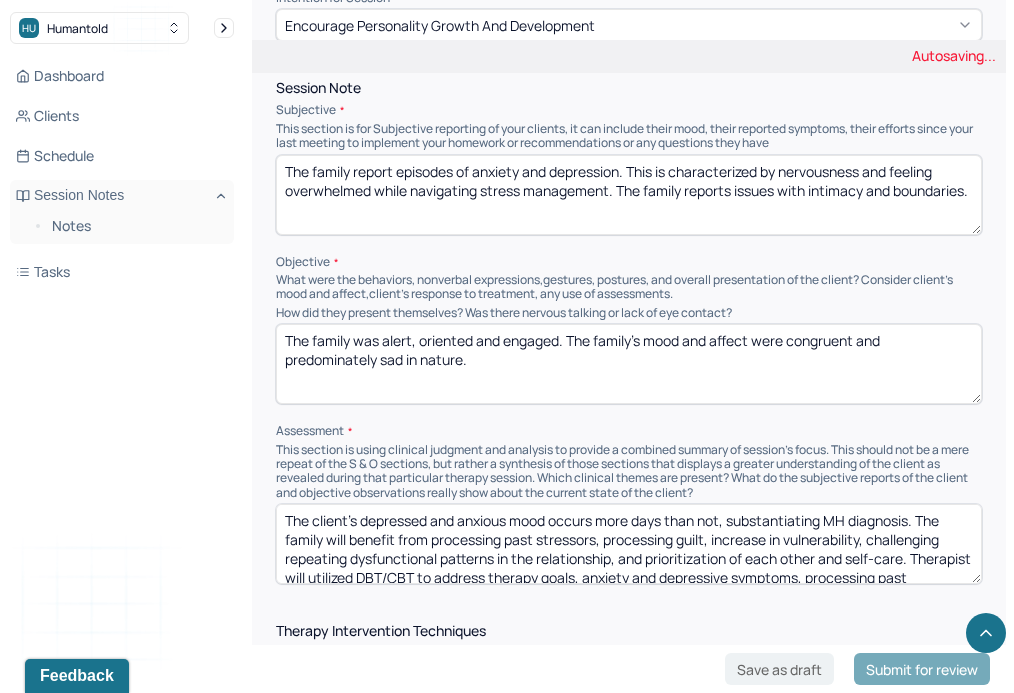 click on "The family was alert, oriented and engaged. Client’s mood and affect were congruent and predominately sad in nature." at bounding box center [629, 364] 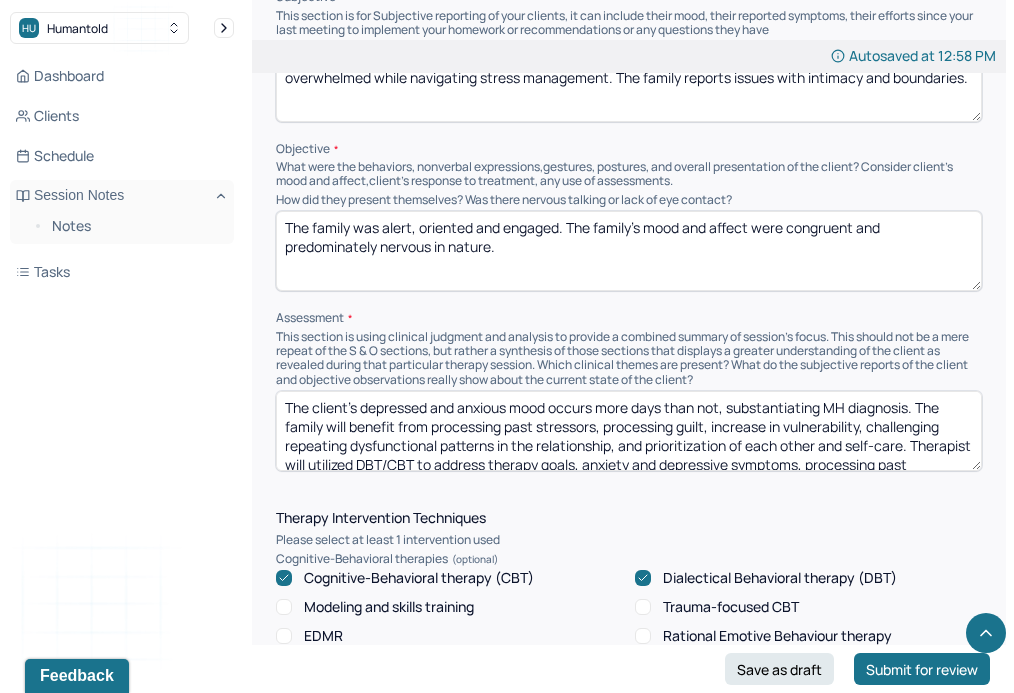scroll, scrollTop: 1311, scrollLeft: 0, axis: vertical 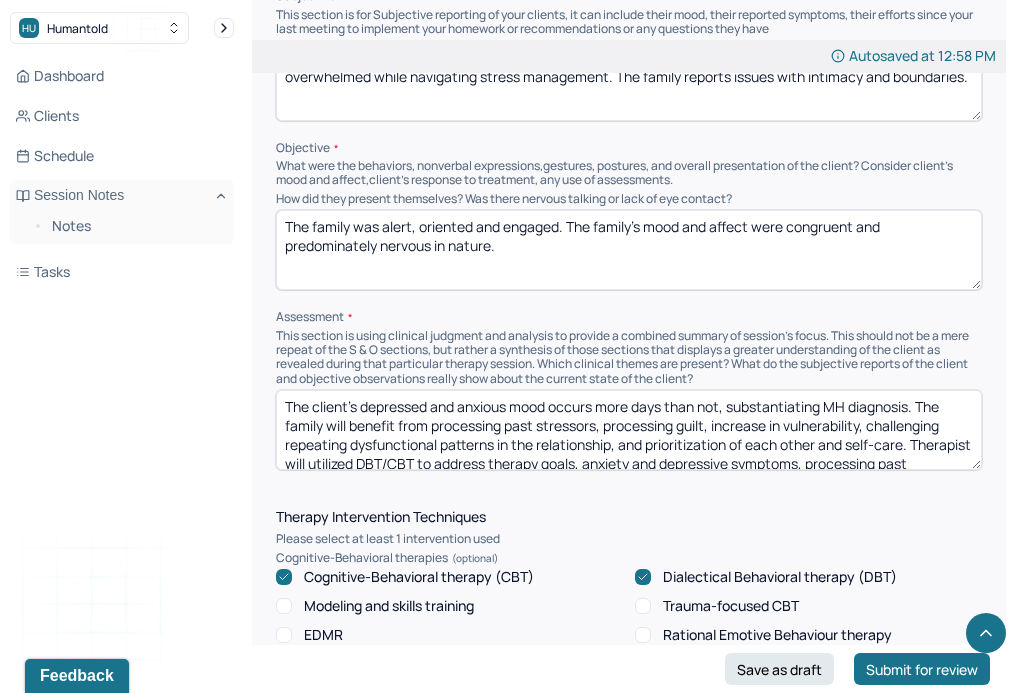 type on "The family was alert, oriented and engaged. The family's mood and affect were congruent and predominately nervous in nature." 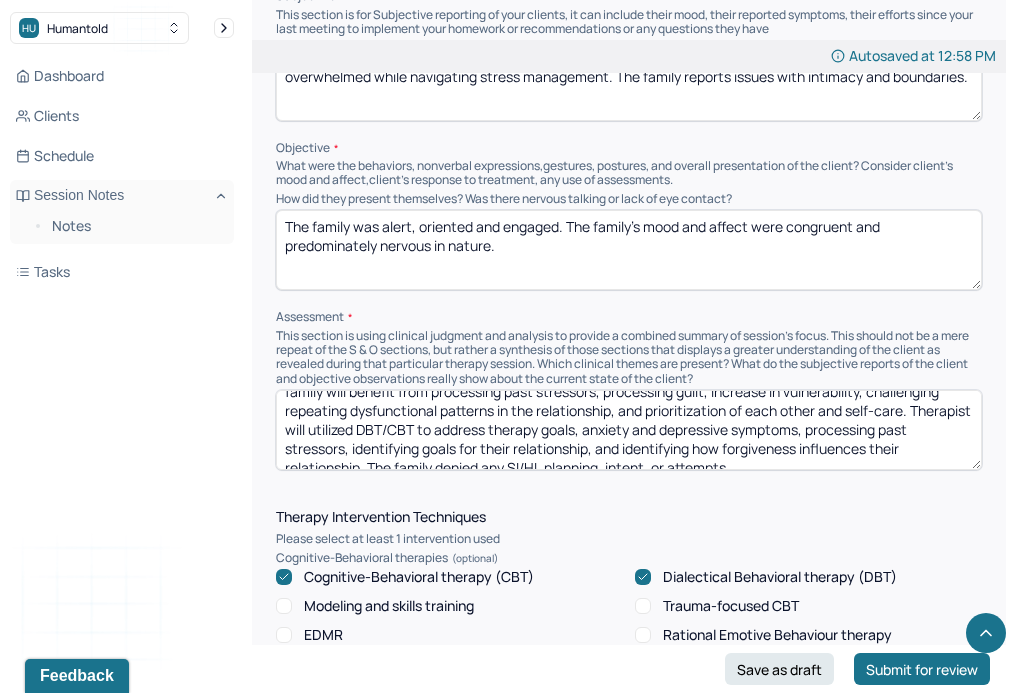 scroll, scrollTop: 40, scrollLeft: 0, axis: vertical 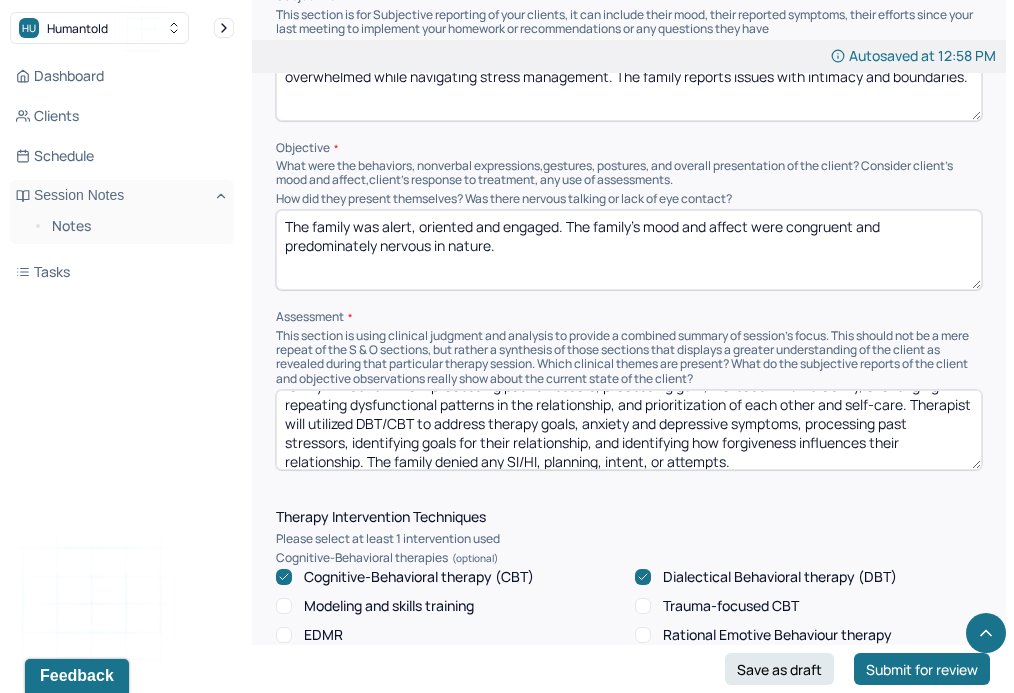 drag, startPoint x: 431, startPoint y: 419, endPoint x: 915, endPoint y: 398, distance: 484.45535 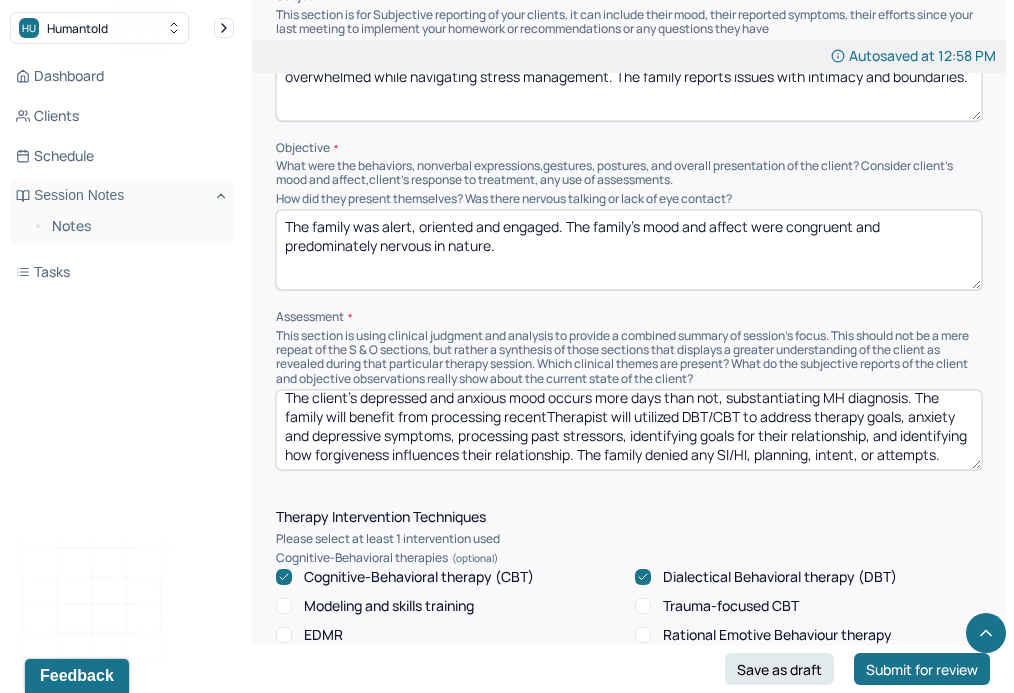 scroll, scrollTop: 24, scrollLeft: 0, axis: vertical 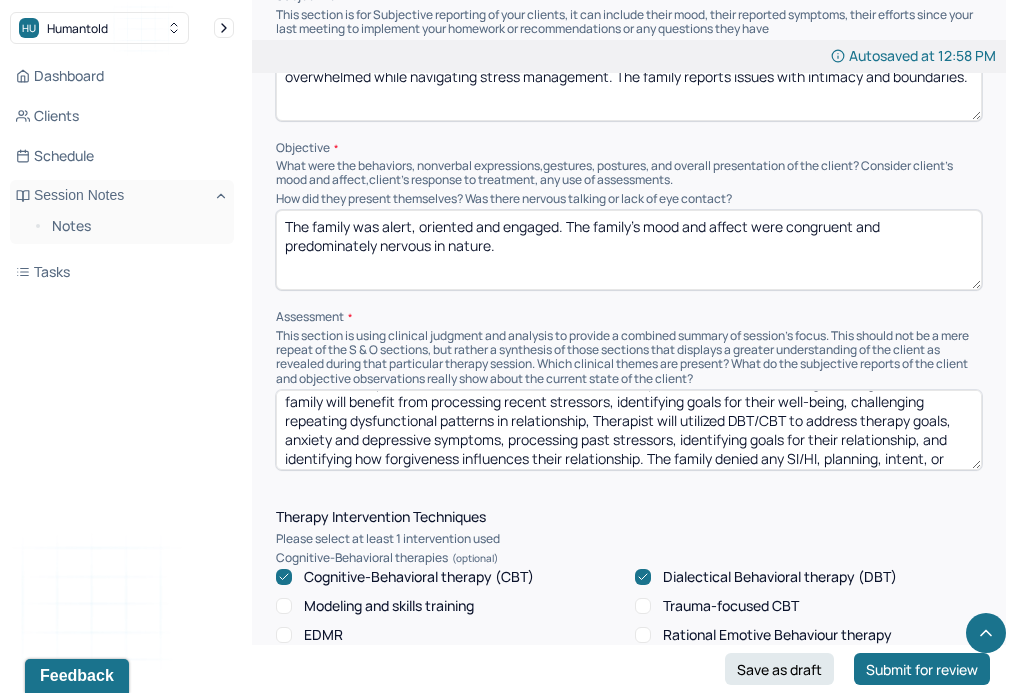 click on "The client's depressed and anxious mood occurs more days than not, substantiating MH diagnosis. The family will benefit from processing recent stressors, identifying goals for their well-being, challenging repeating dysfunctional patterns in relationship, Therapist will utilized DBT/CBT to address therapy goals, anxiety and depressive symptoms, processing past stressors, identifying goals for their relationship, and identifying how forgiveness influences their relationship. The family denied any SI/HI, planning, intent, or attempts." at bounding box center (629, 430) 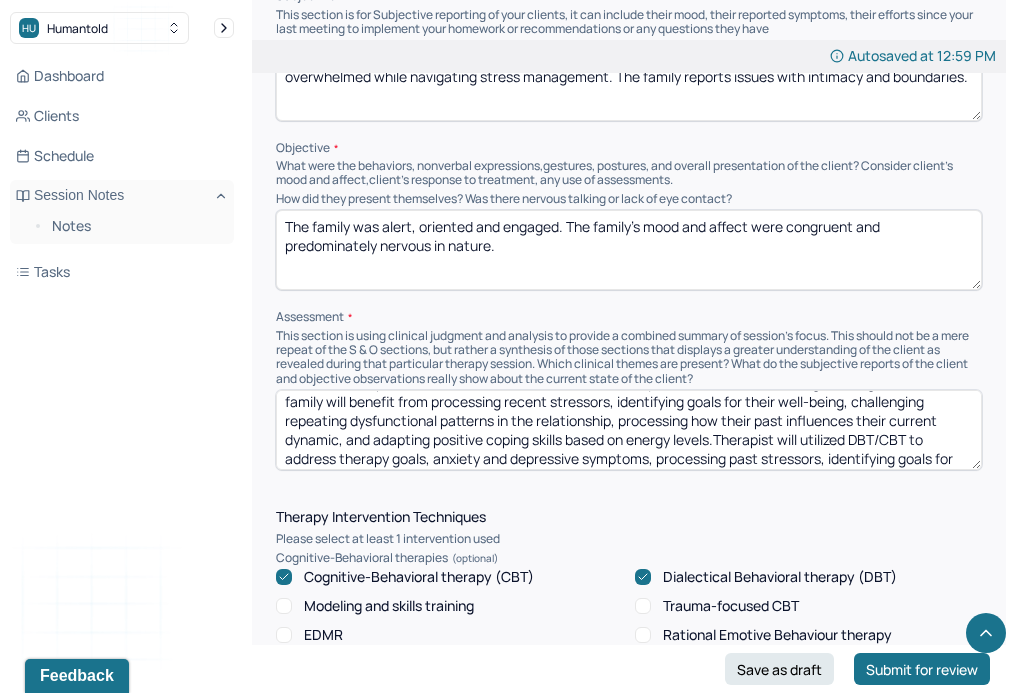 scroll, scrollTop: 66, scrollLeft: 0, axis: vertical 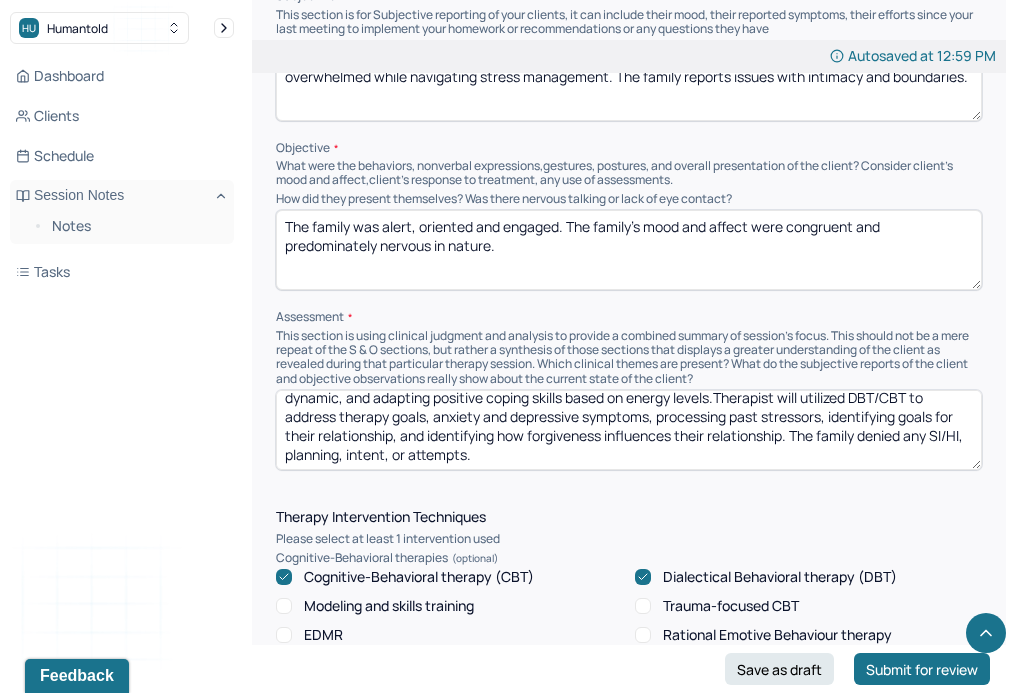 drag, startPoint x: 793, startPoint y: 429, endPoint x: 665, endPoint y: 408, distance: 129.71121 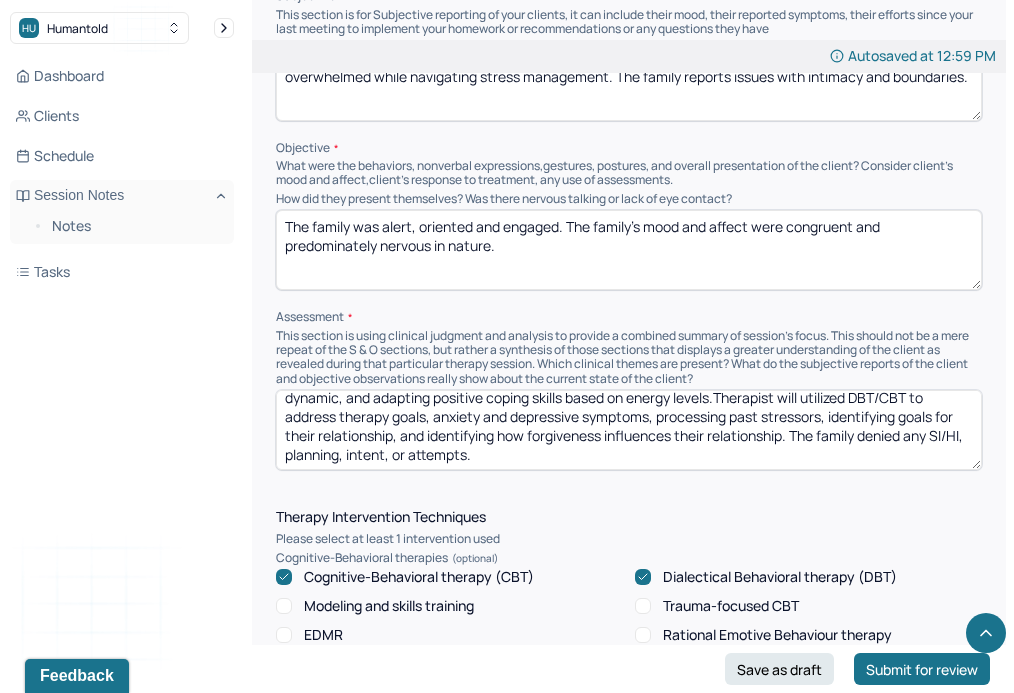 click on "The client's depressed and anxious mood occurs more days than not, substantiating MH diagnosis. The family will benefit from processing recent stressors, identifying goals for their well-being, challenging repeating dysfunctional patterns in the relationship, processing how their past influences their current dynamic, and adapting positive coping skills based on energy levels.Therapist will utilized DBT/CBT to address therapy goals, anxiety and depressive symptoms, processing past stressors, identifying goals for their relationship, and identifying how forgiveness influences their relationship. The family denied any SI/HI, planning, intent, or attempts." at bounding box center [629, 430] 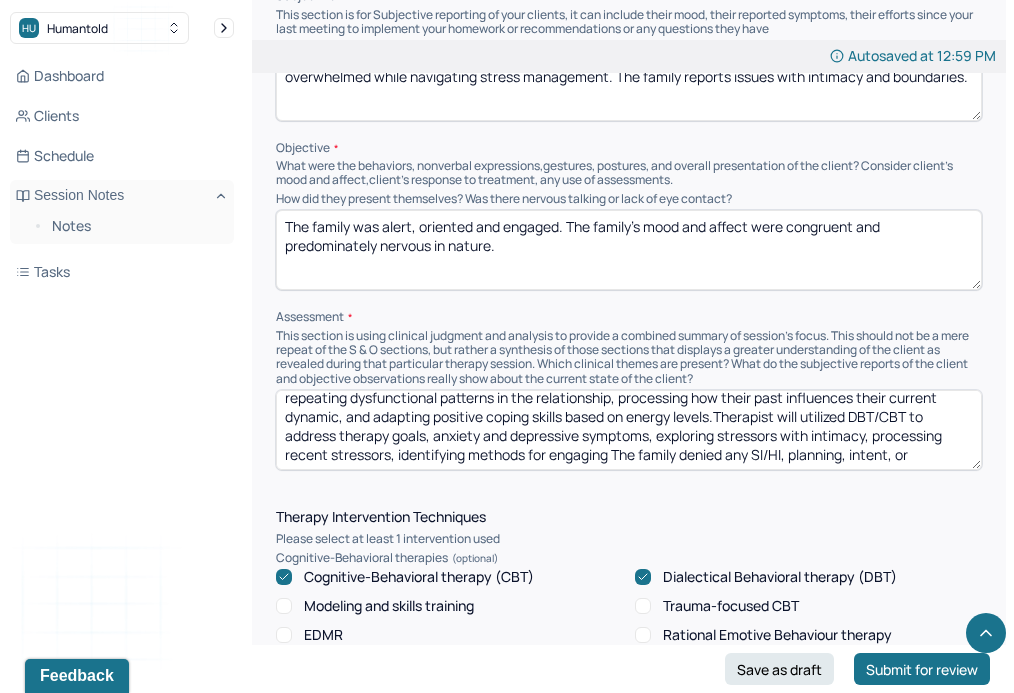 scroll, scrollTop: 66, scrollLeft: 0, axis: vertical 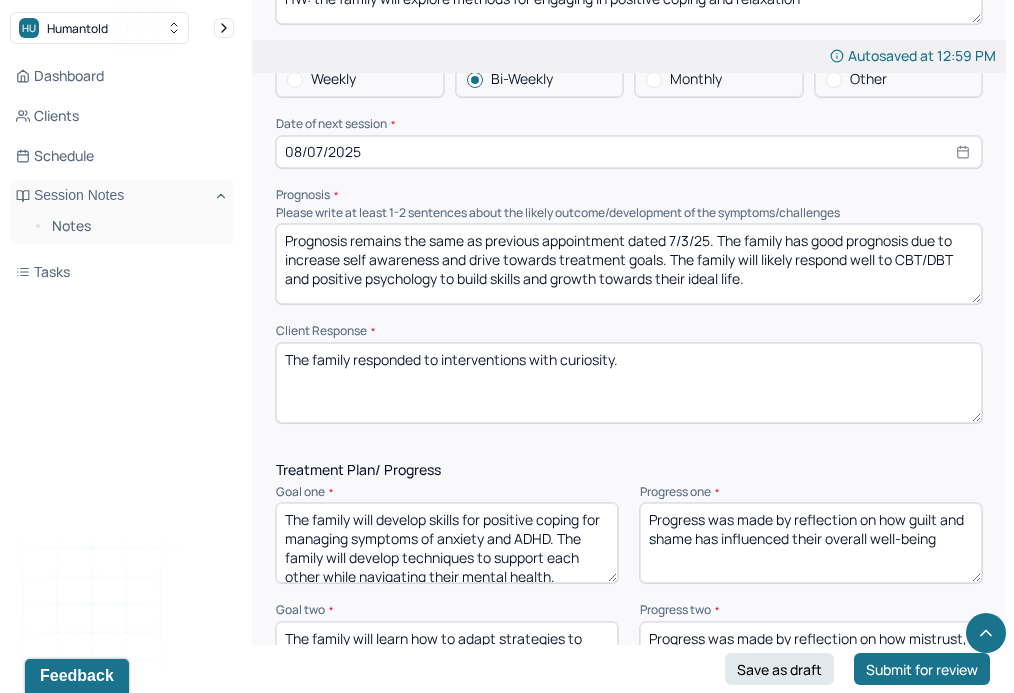 type on "The client's depressed and anxious mood occurs more days than not, substantiating MH diagnosis. The family will benefit from processing recent stressors, identifying goals for their well-being, challenging repeating dysfunctional patterns in the relationship, processing how their past influences their current dynamic, and adapting positive coping skills based on energy levels.Therapist will utilized DBT/CBT to address therapy goals, anxiety and depressive symptoms, exploring stressors with intimacy, processing recent stressors, identifying methods for engaging in positive coping skills, and identifying methods for engaging in positive coping skills. The family denied any SI/HI, planning, intent, or attempts." 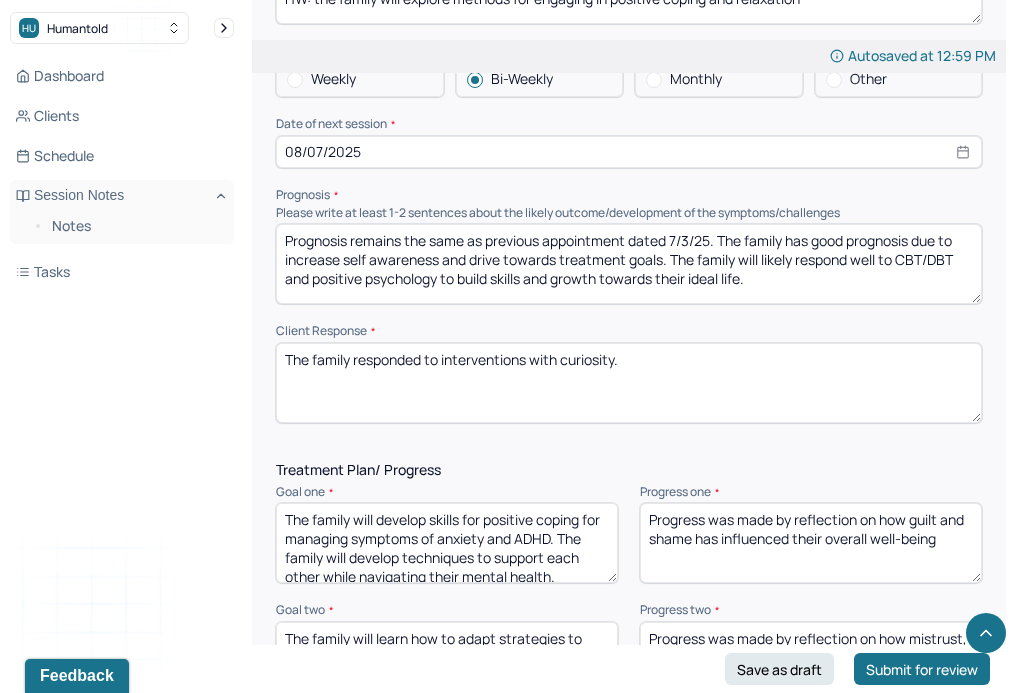 drag, startPoint x: 669, startPoint y: 359, endPoint x: 214, endPoint y: 353, distance: 455.03955 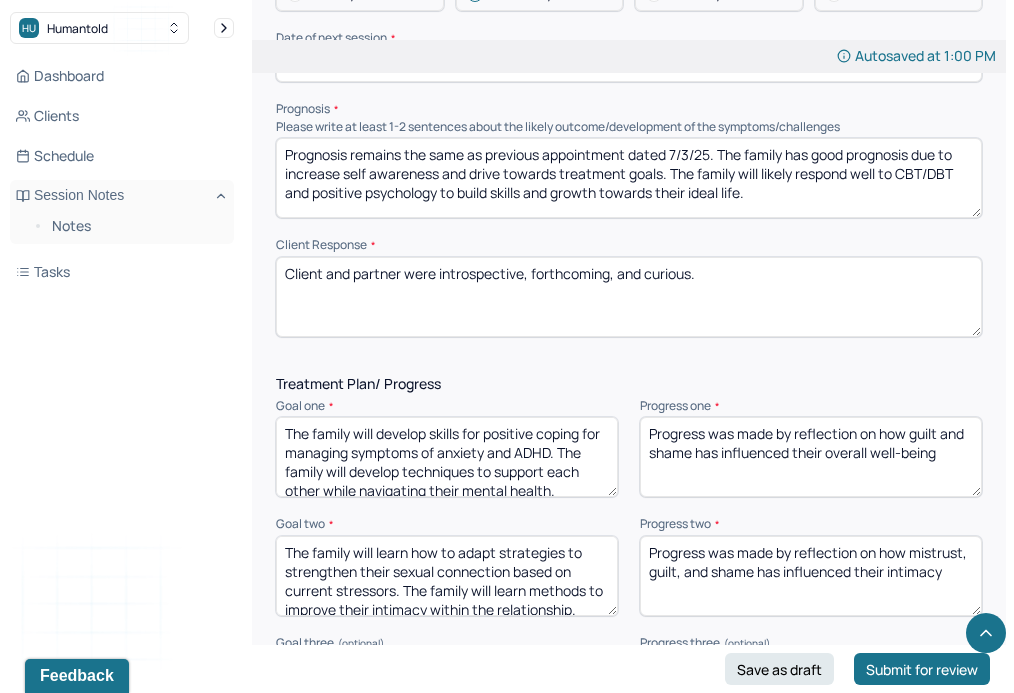 scroll, scrollTop: 2542, scrollLeft: 0, axis: vertical 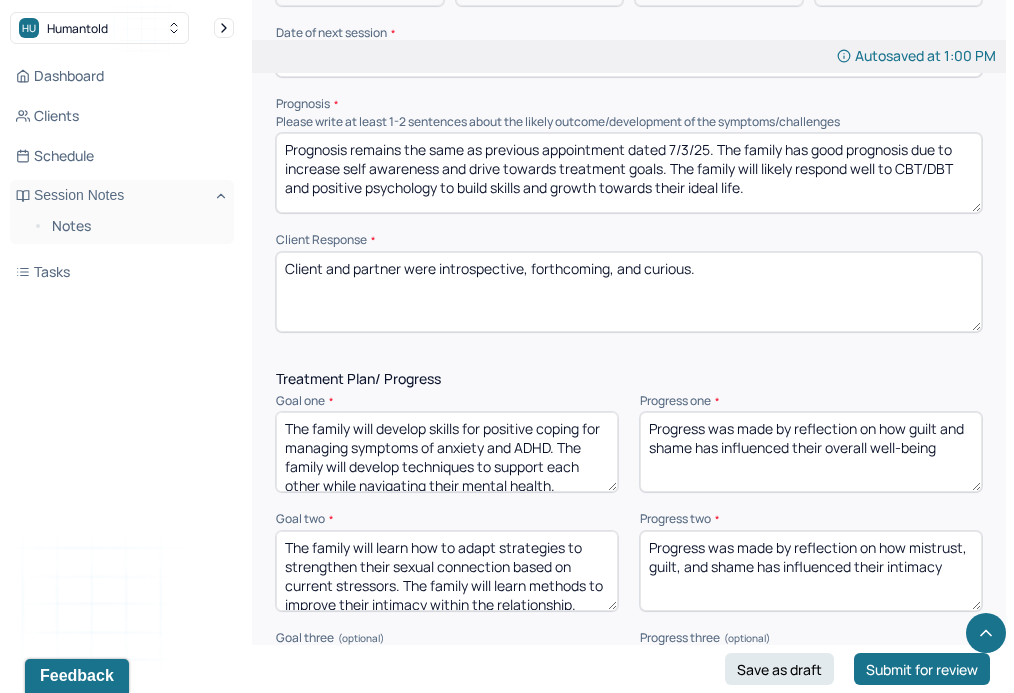 type on "Client and partner were introspective, forthcoming, and curious." 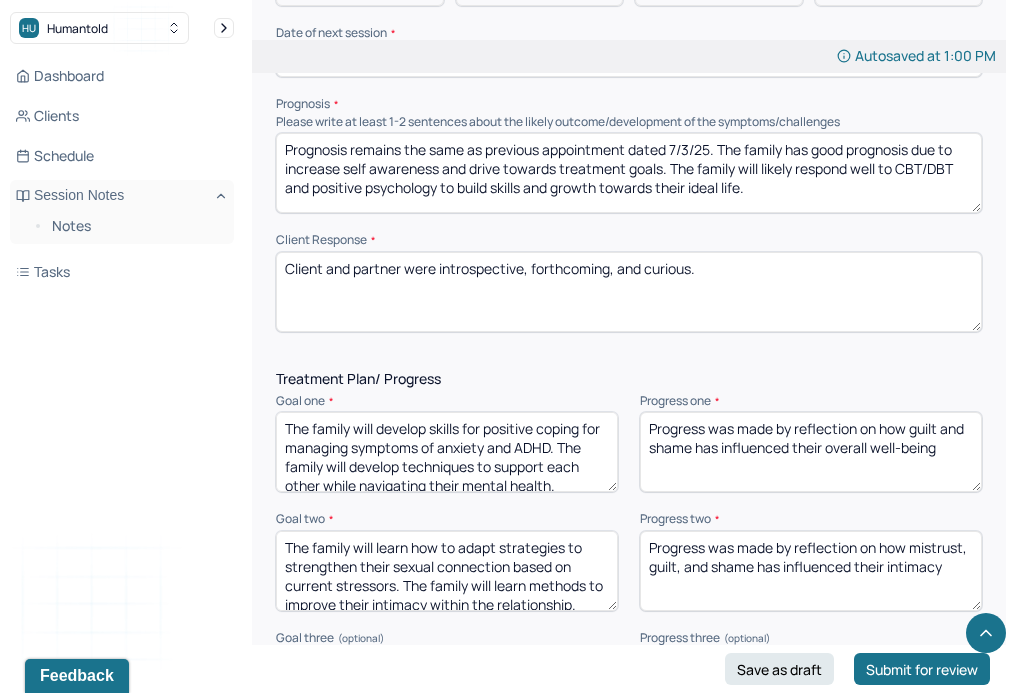 drag, startPoint x: 960, startPoint y: 443, endPoint x: 793, endPoint y: 420, distance: 168.57639 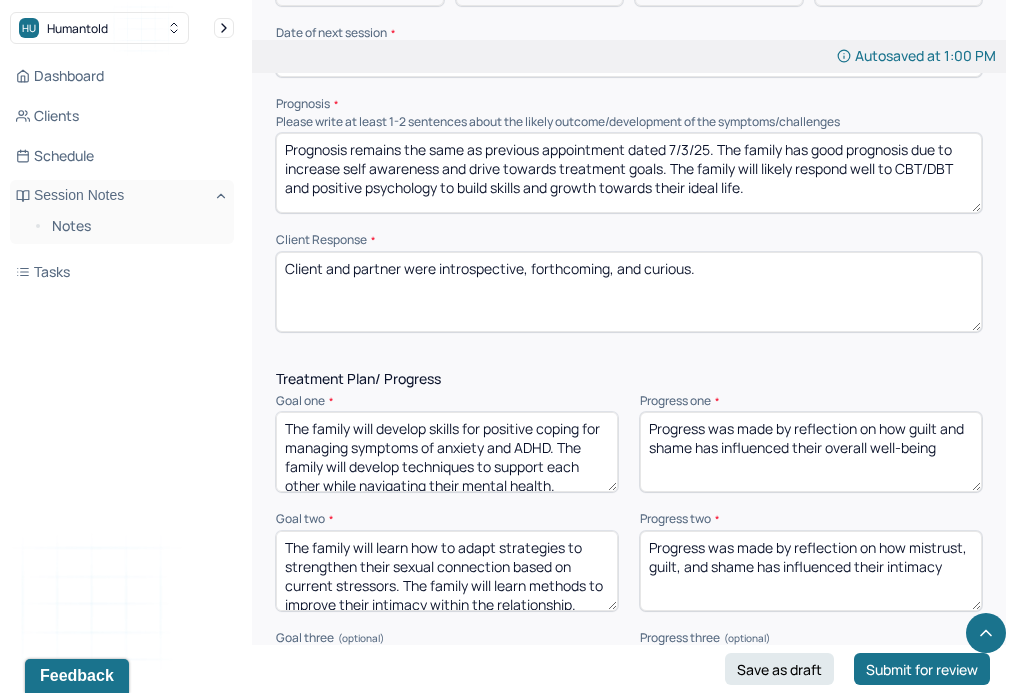 click on "Progress was made by reflection on how guilt and shame has influenced their overall well-being" at bounding box center (811, 452) 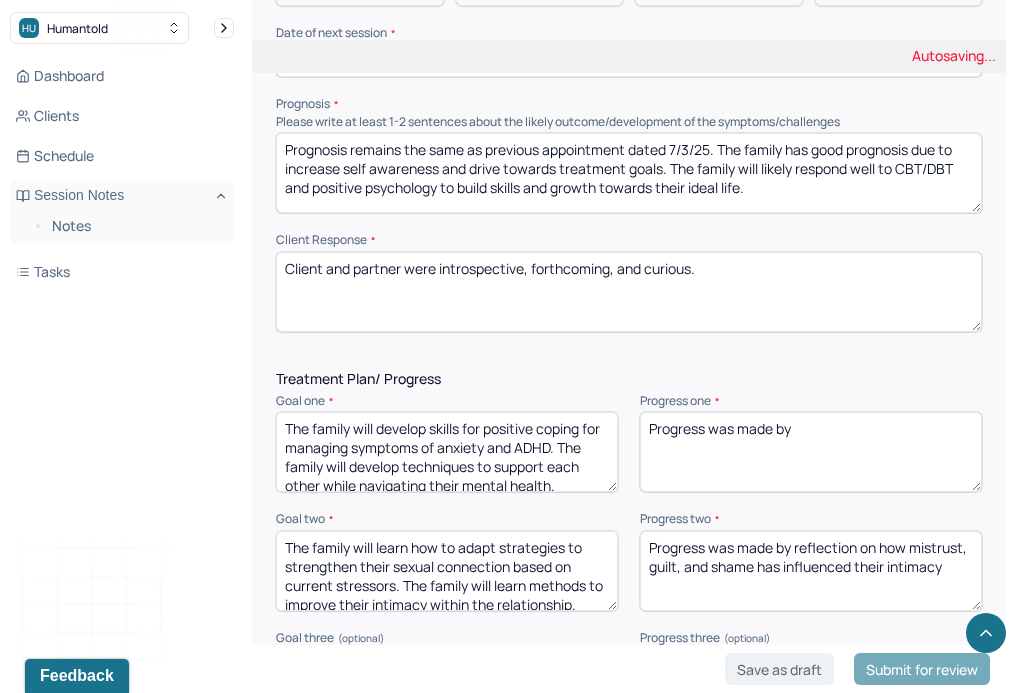 scroll, scrollTop: 9, scrollLeft: 0, axis: vertical 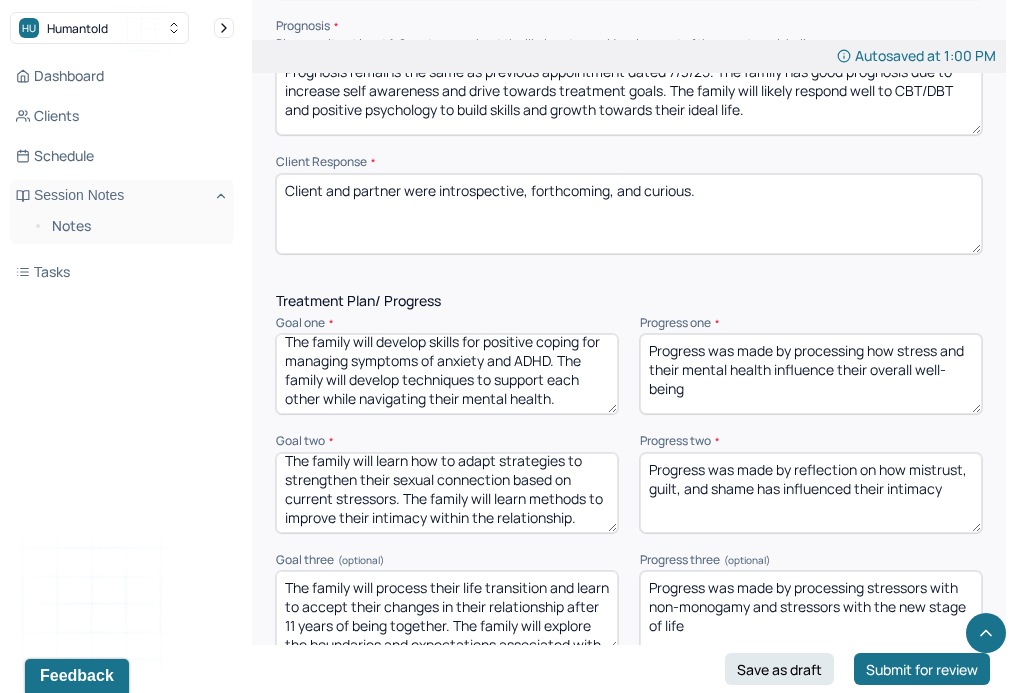 type on "Progress was made by processing how stress and their mental health influence their overall well-being" 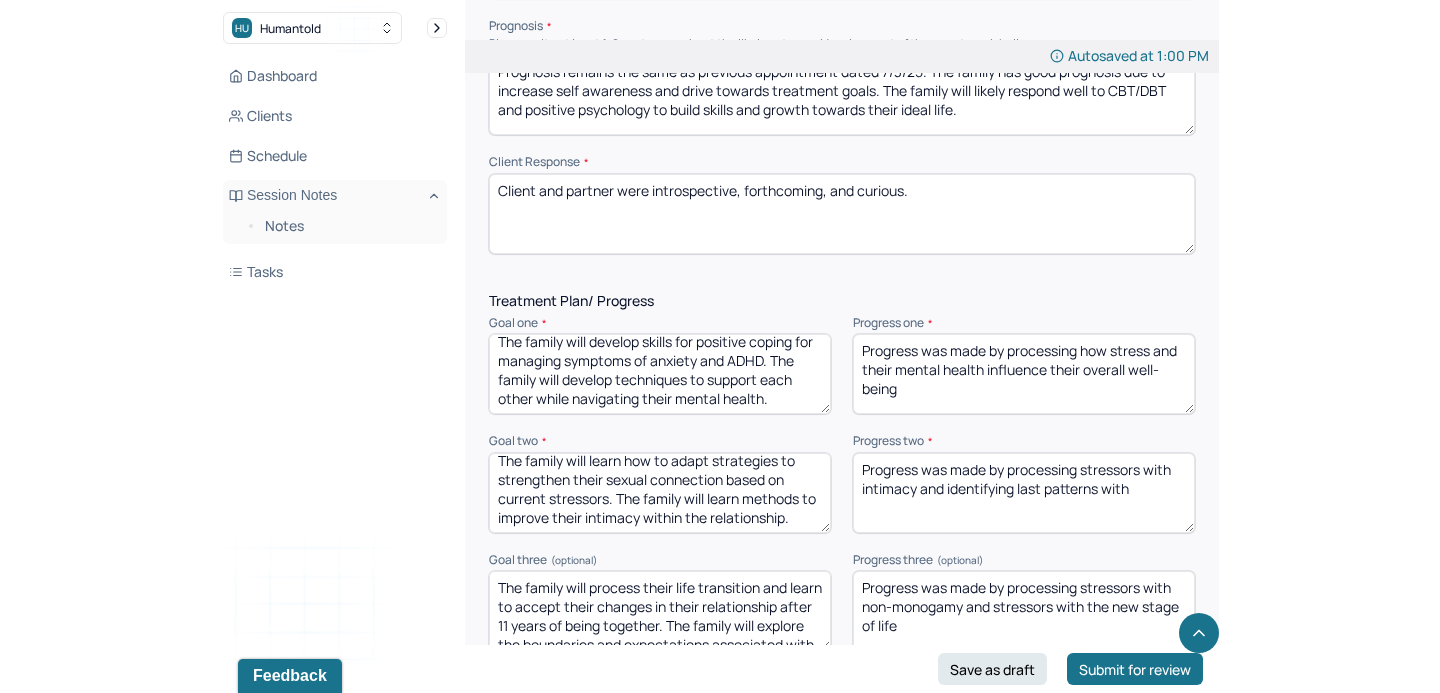 scroll, scrollTop: 2432, scrollLeft: 0, axis: vertical 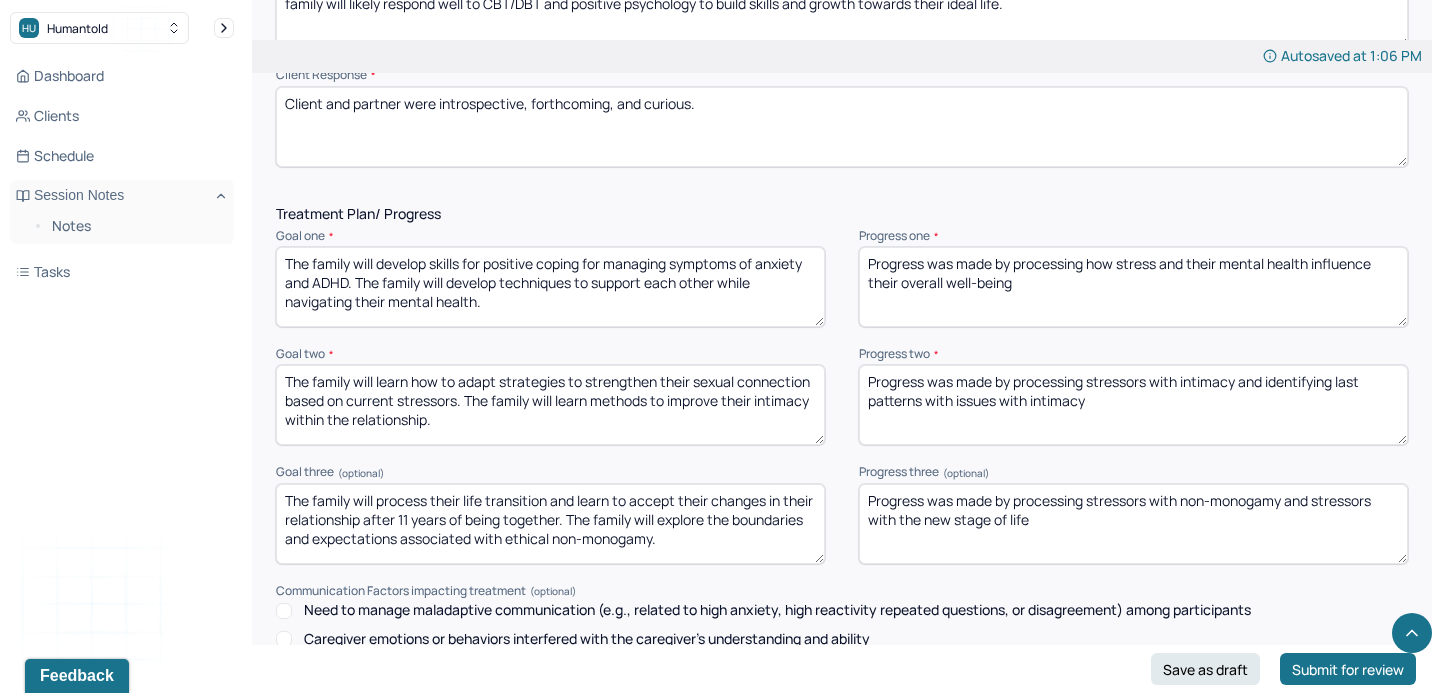 type on "Progress was made by processing stressors with intimacy and identifying last patterns with issues with intimacy" 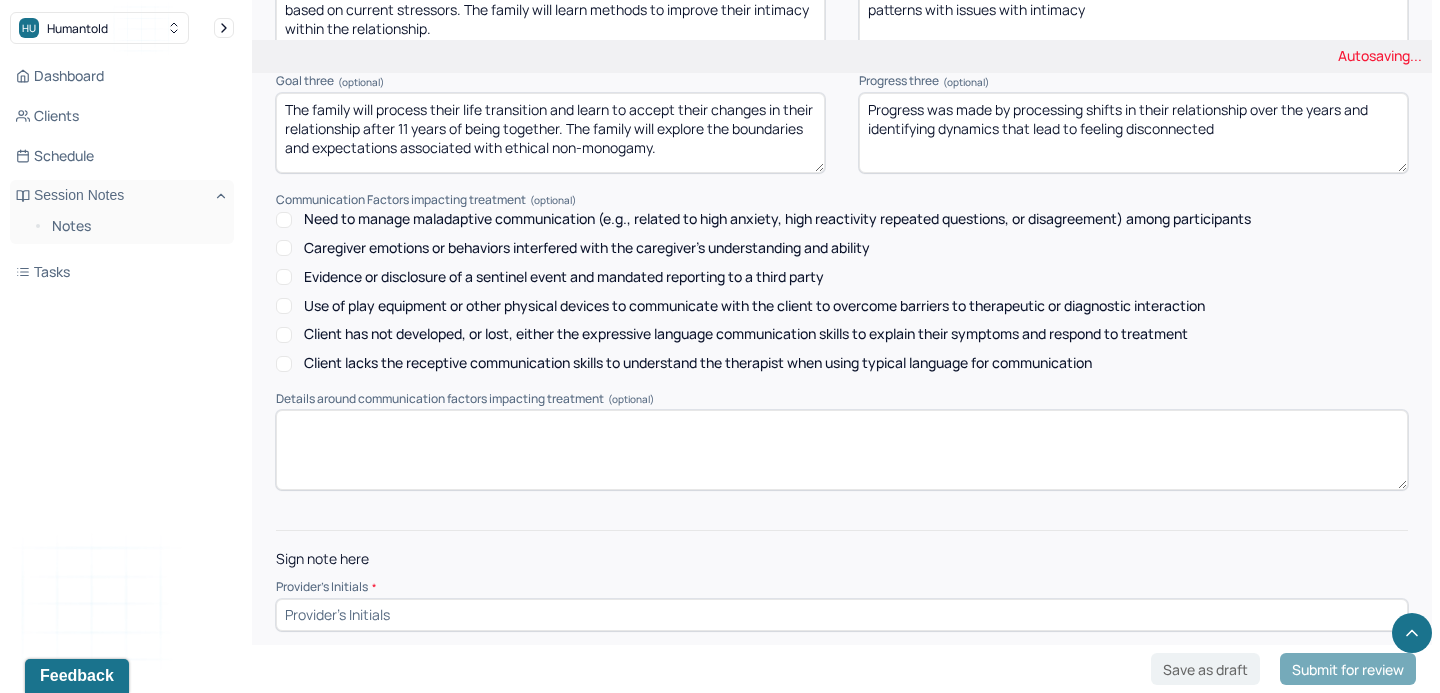 scroll, scrollTop: 2917, scrollLeft: 0, axis: vertical 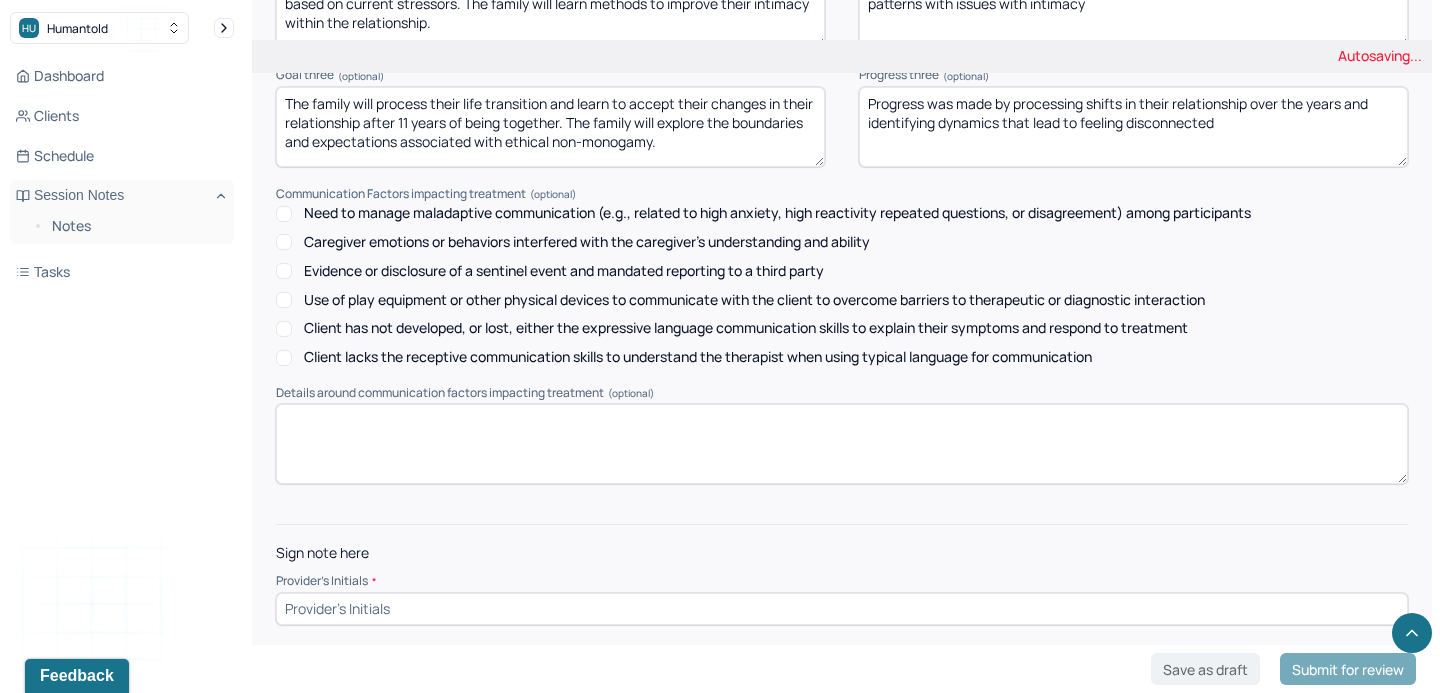 type on "Progress was made by processing shifts in their relationship over the years and identifying dynamics that lead to feeling disconnected" 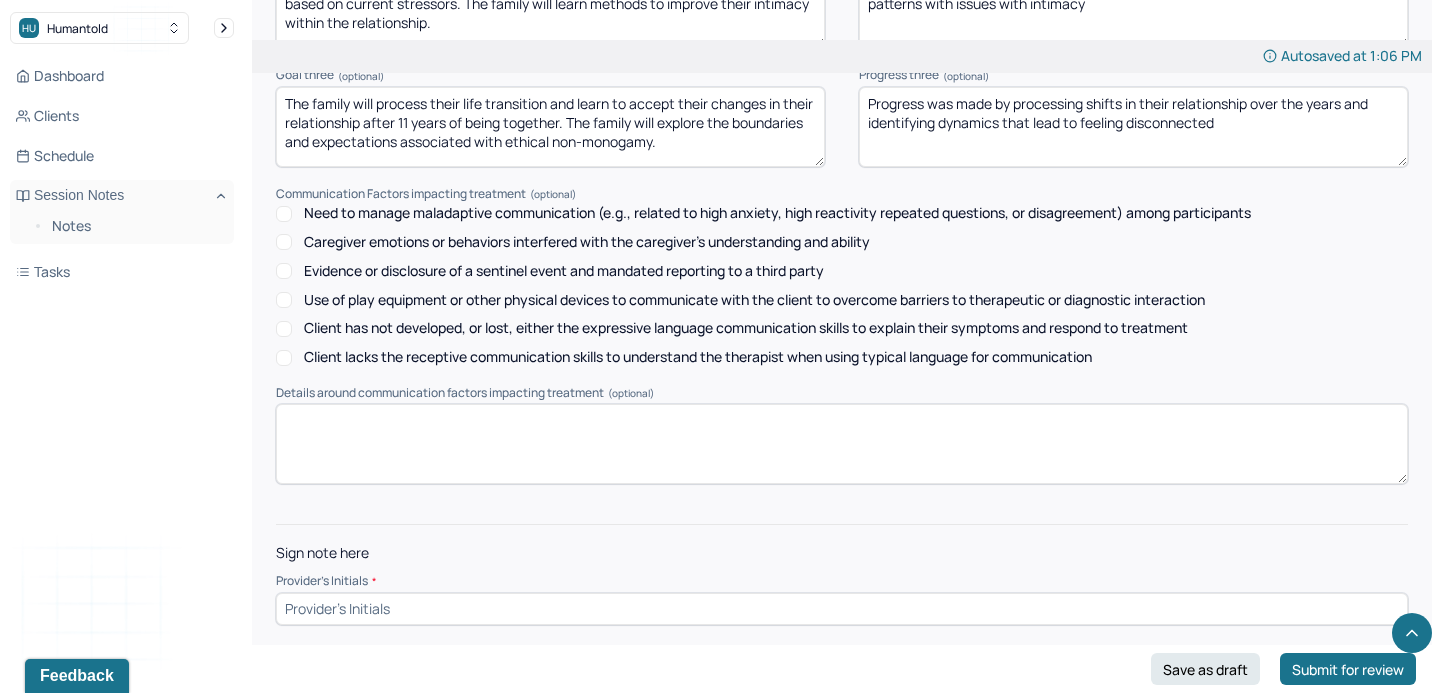 click at bounding box center (842, 609) 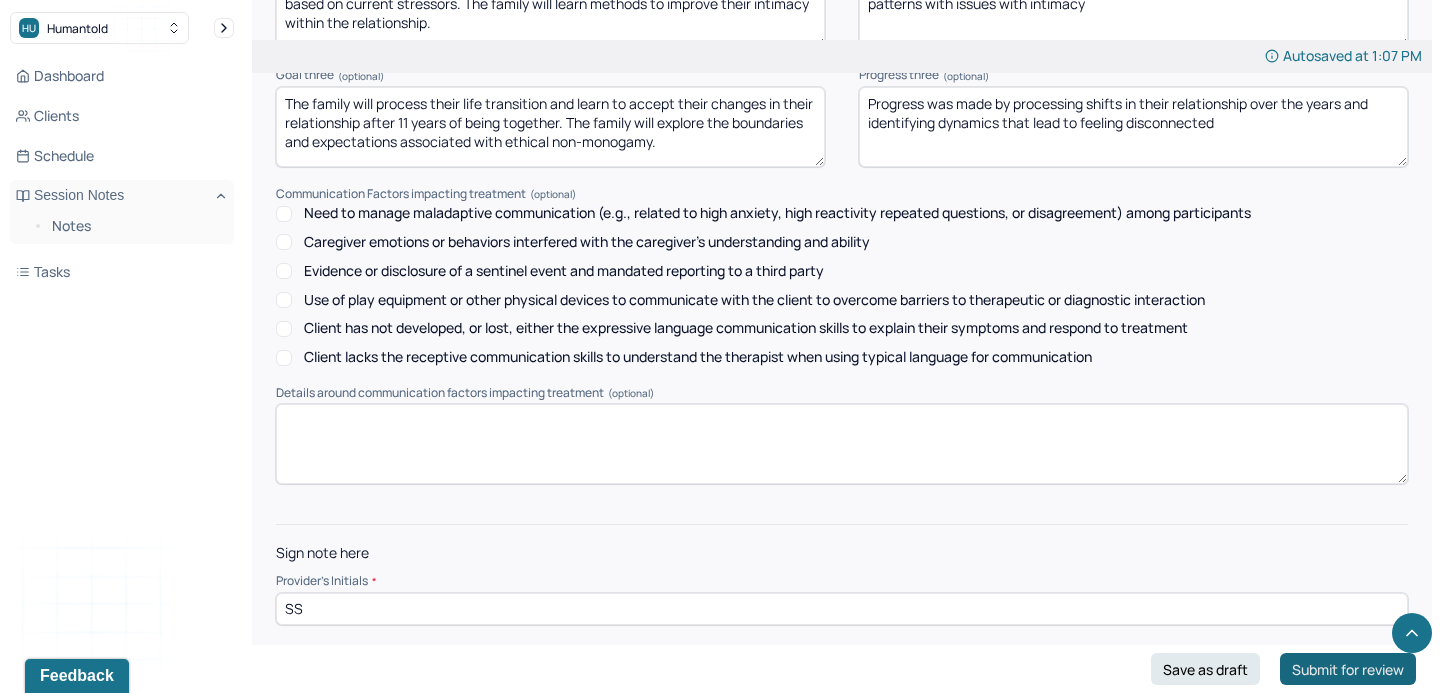 type on "SS" 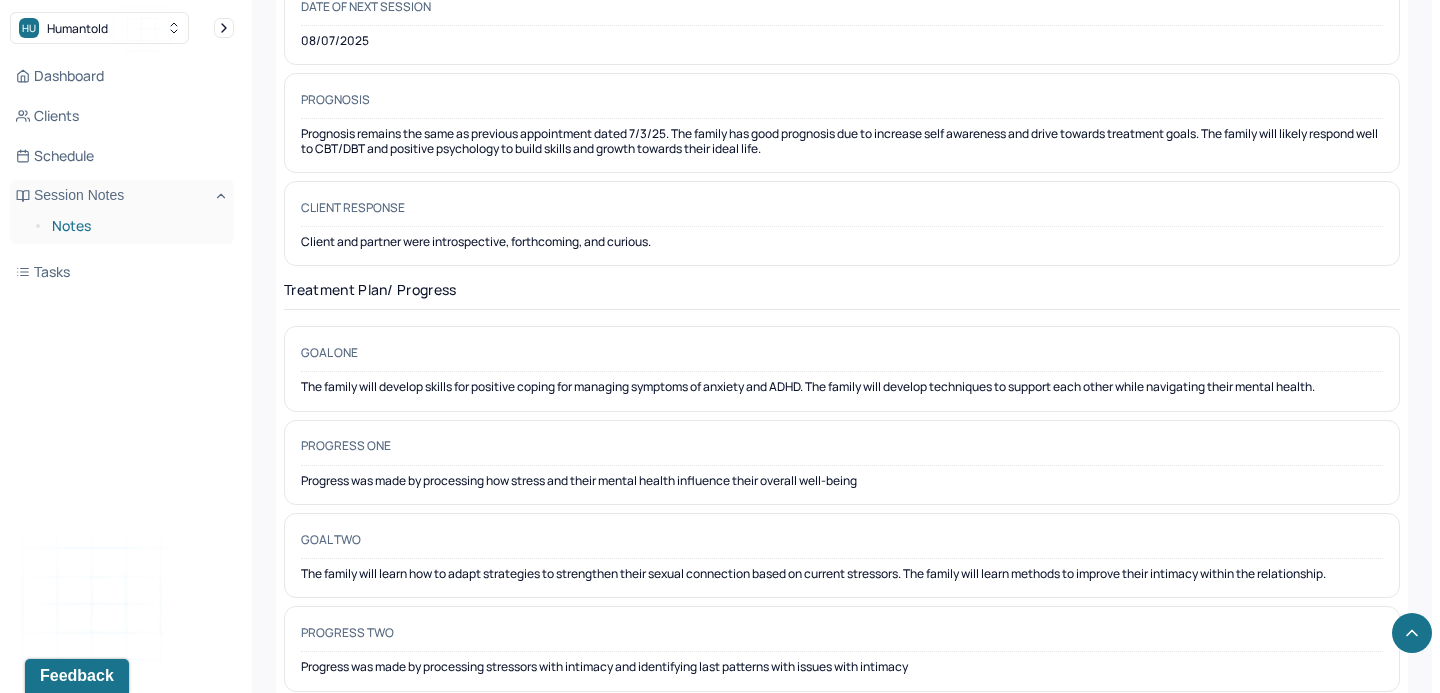 click on "Notes" at bounding box center [135, 226] 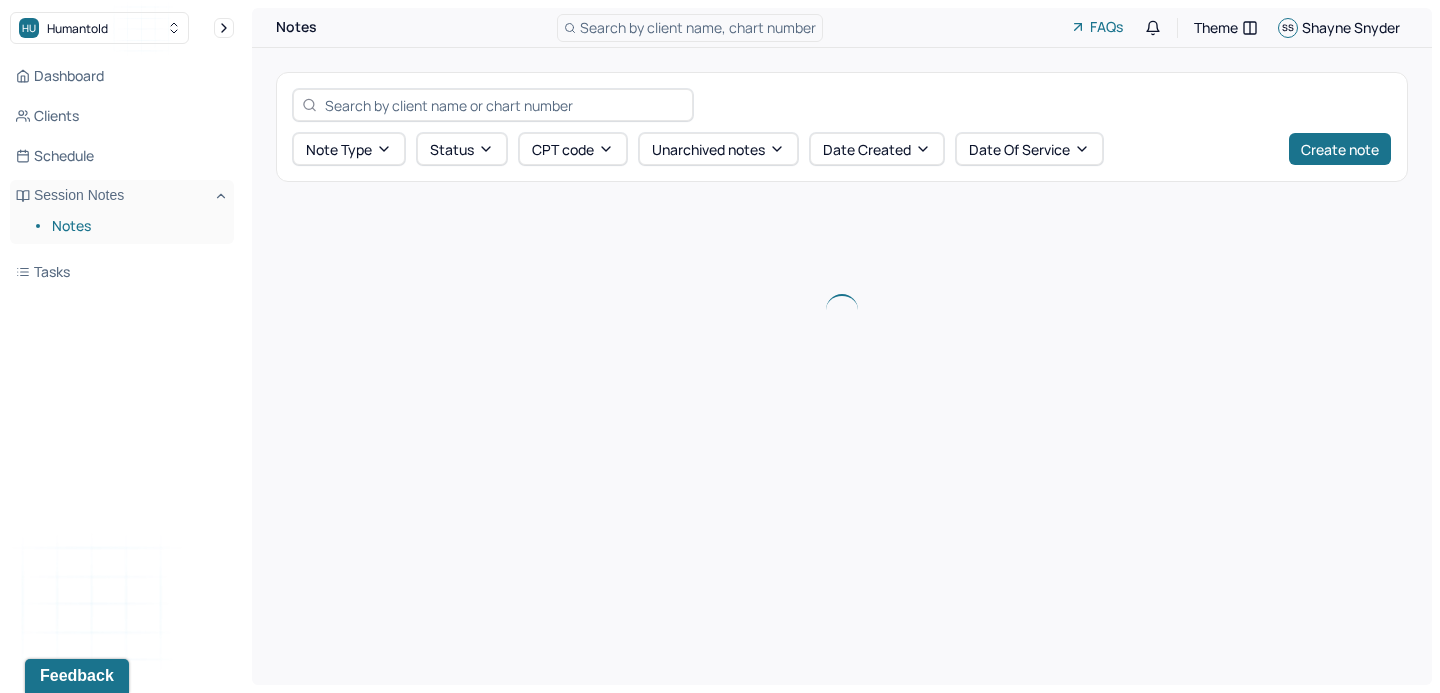 scroll, scrollTop: 0, scrollLeft: 0, axis: both 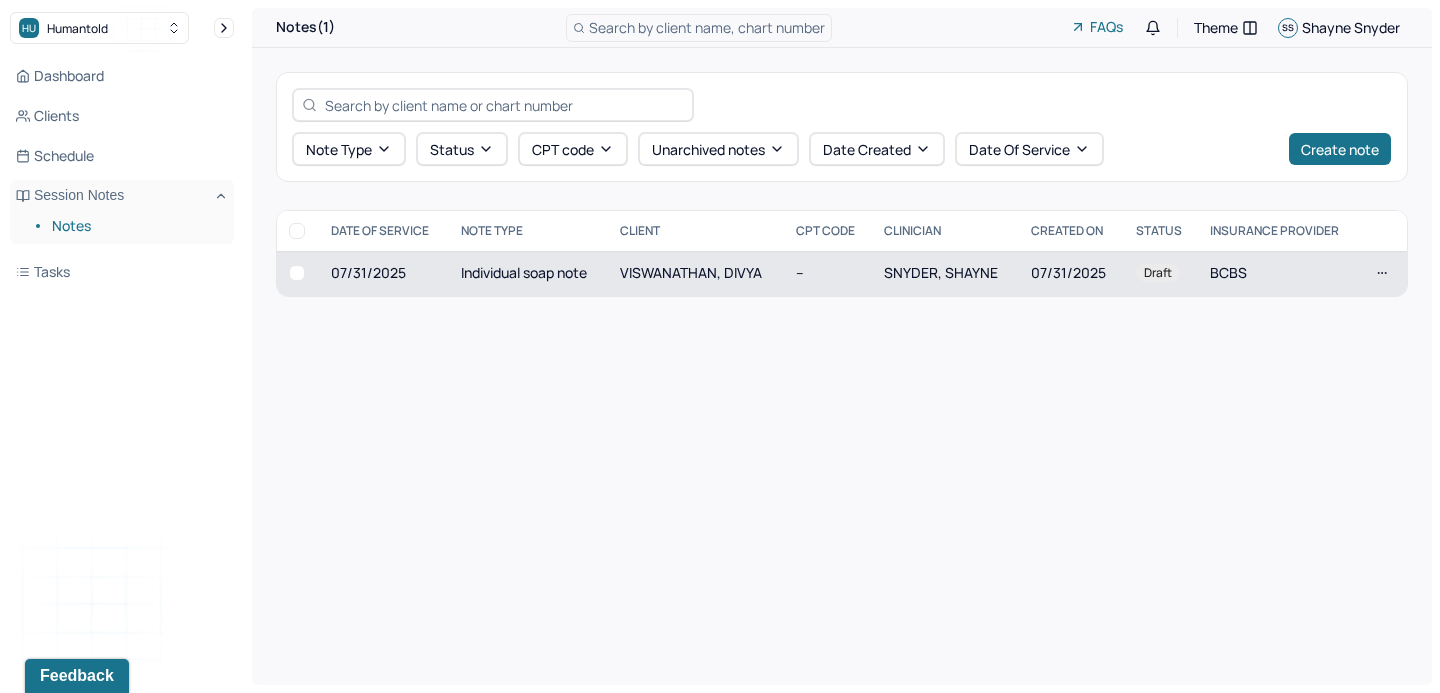 click on "VISWANATHAN, DIVYA" at bounding box center (696, 273) 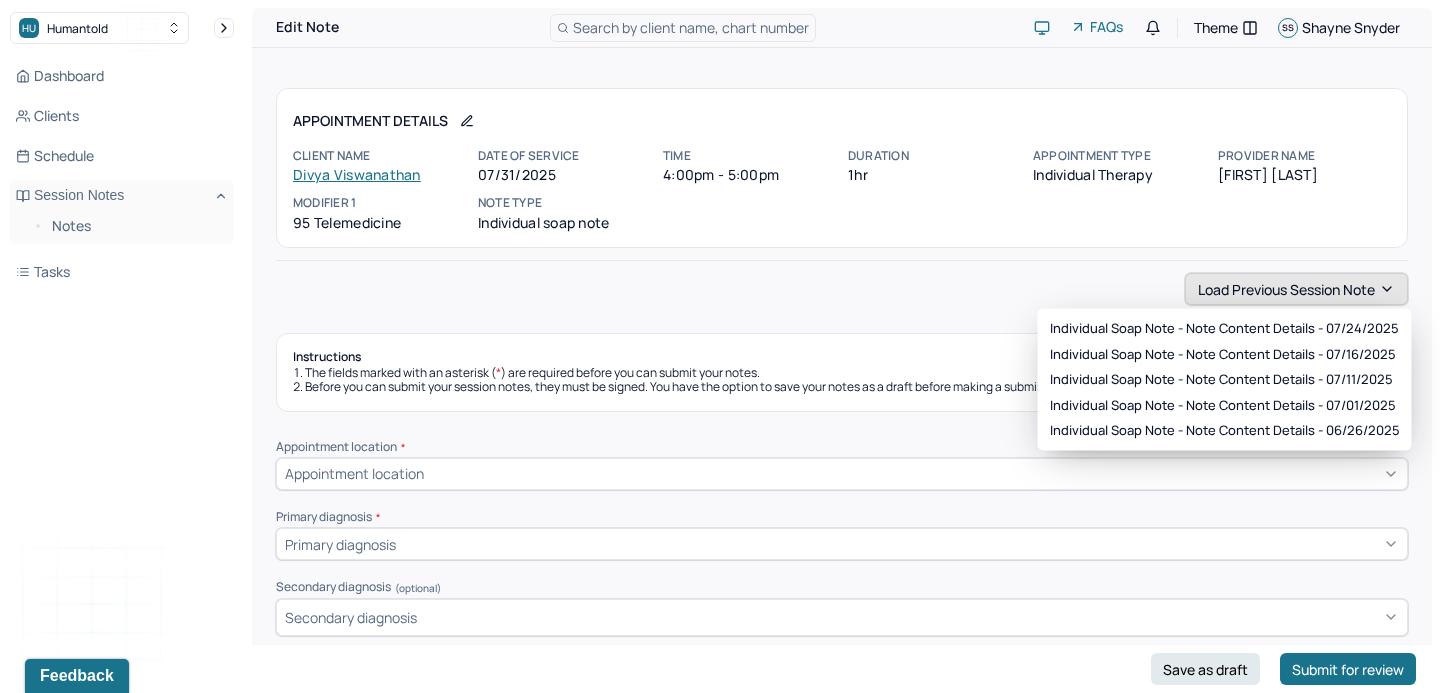 click on "Load previous session note" at bounding box center [1296, 289] 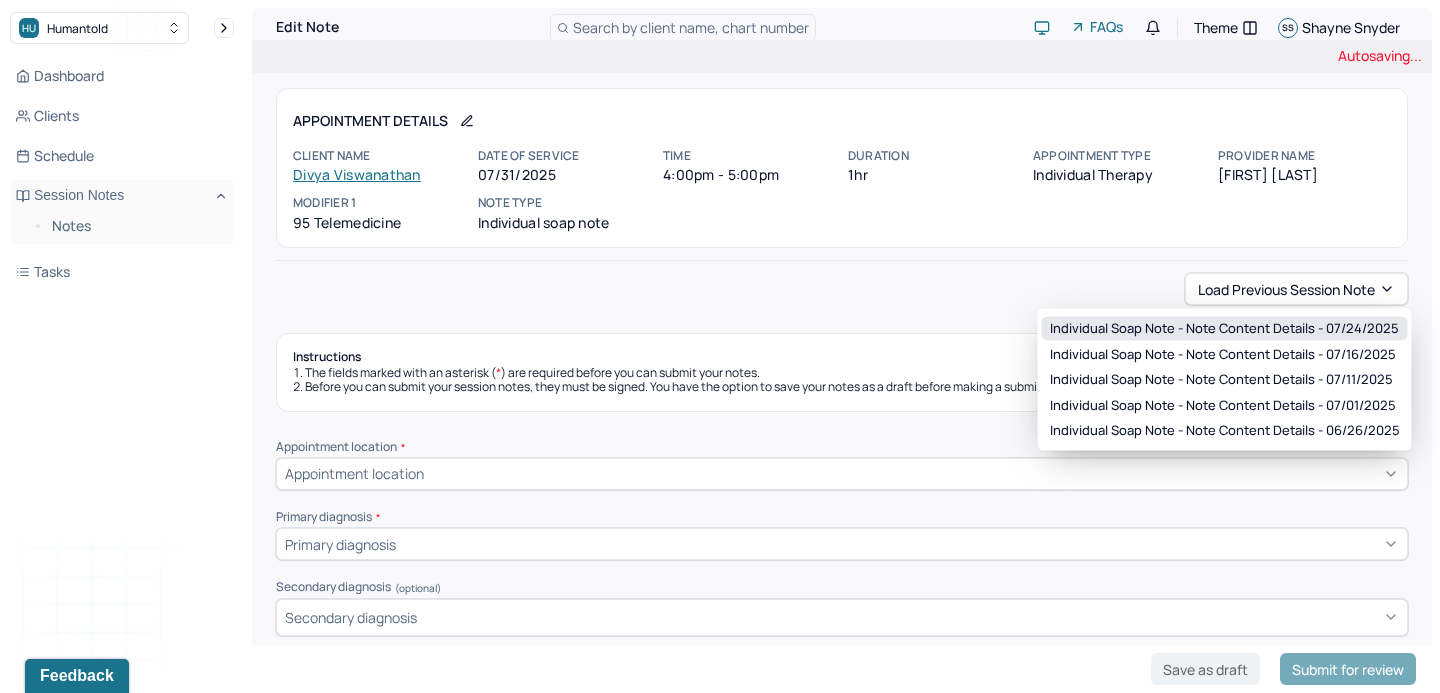 click on "Individual soap note   - Note content Details -   07/24/2025" at bounding box center [1224, 329] 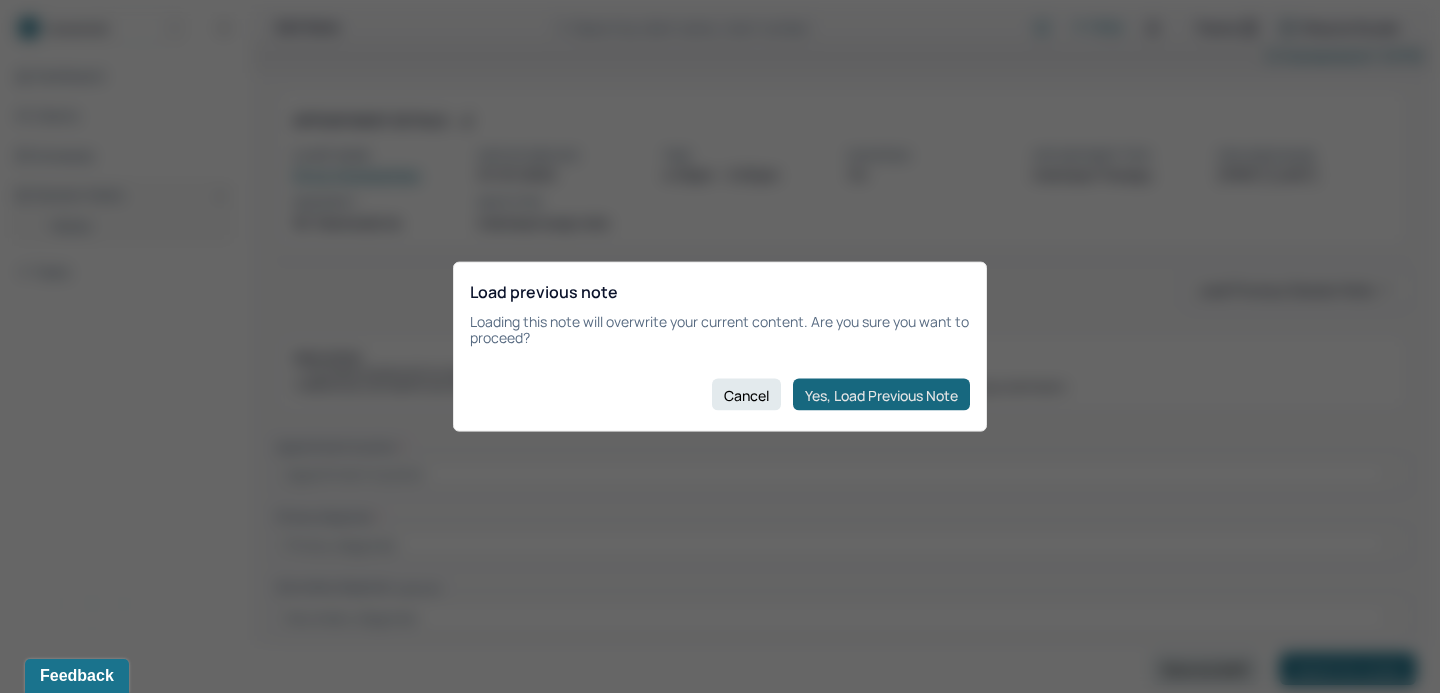click on "Yes, Load Previous Note" at bounding box center (881, 395) 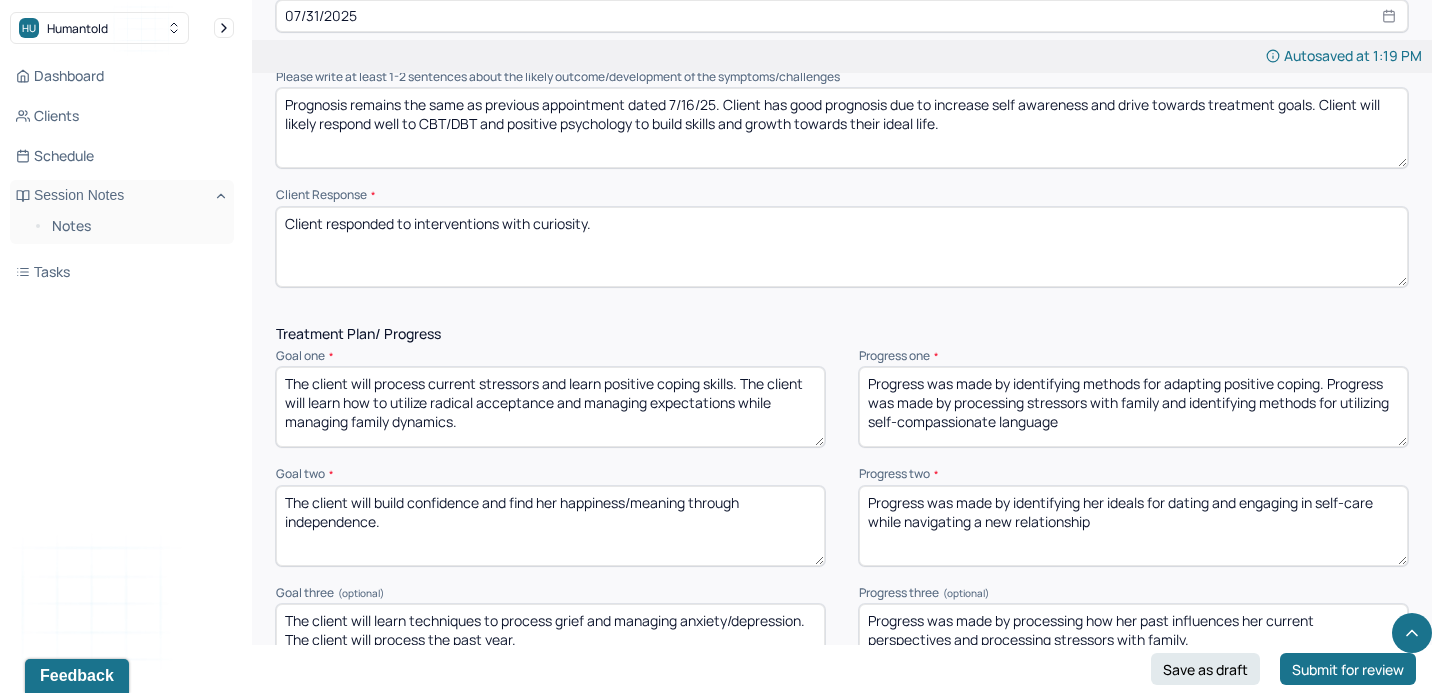 scroll, scrollTop: 2046, scrollLeft: 0, axis: vertical 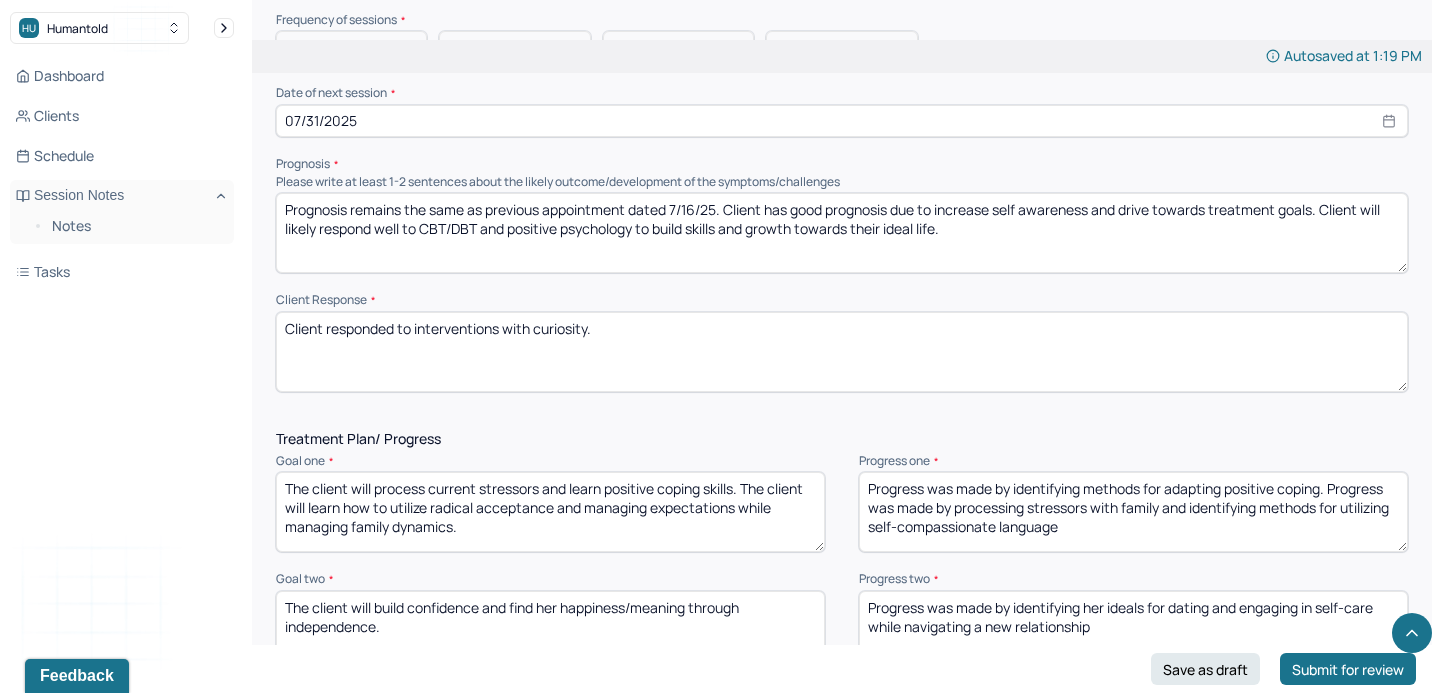 click on "Prognosis remains the same as previous appointment dated 7/16/25. Client has good prognosis due to increase self awareness and drive towards treatment goals. Client will likely respond well to CBT/DBT and positive psychology to build skills and growth towards their ideal life." at bounding box center (842, 233) 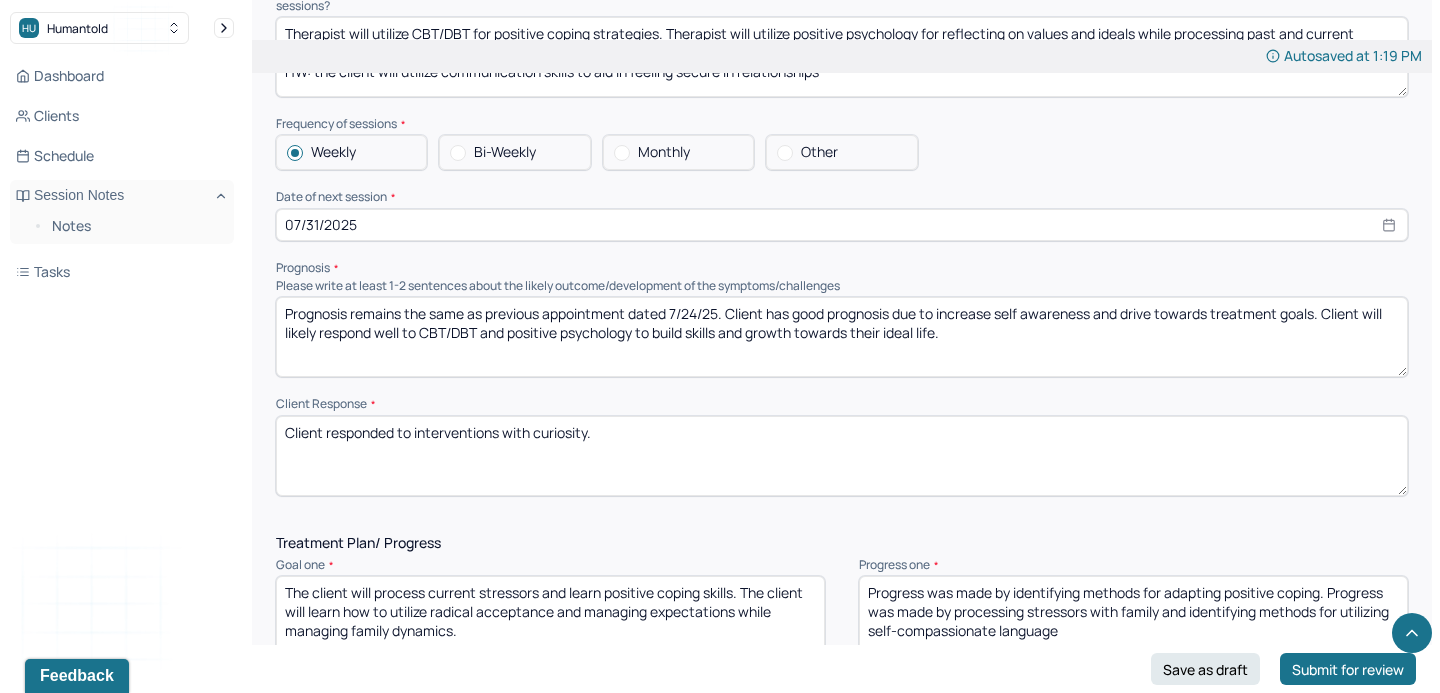 scroll, scrollTop: 1934, scrollLeft: 0, axis: vertical 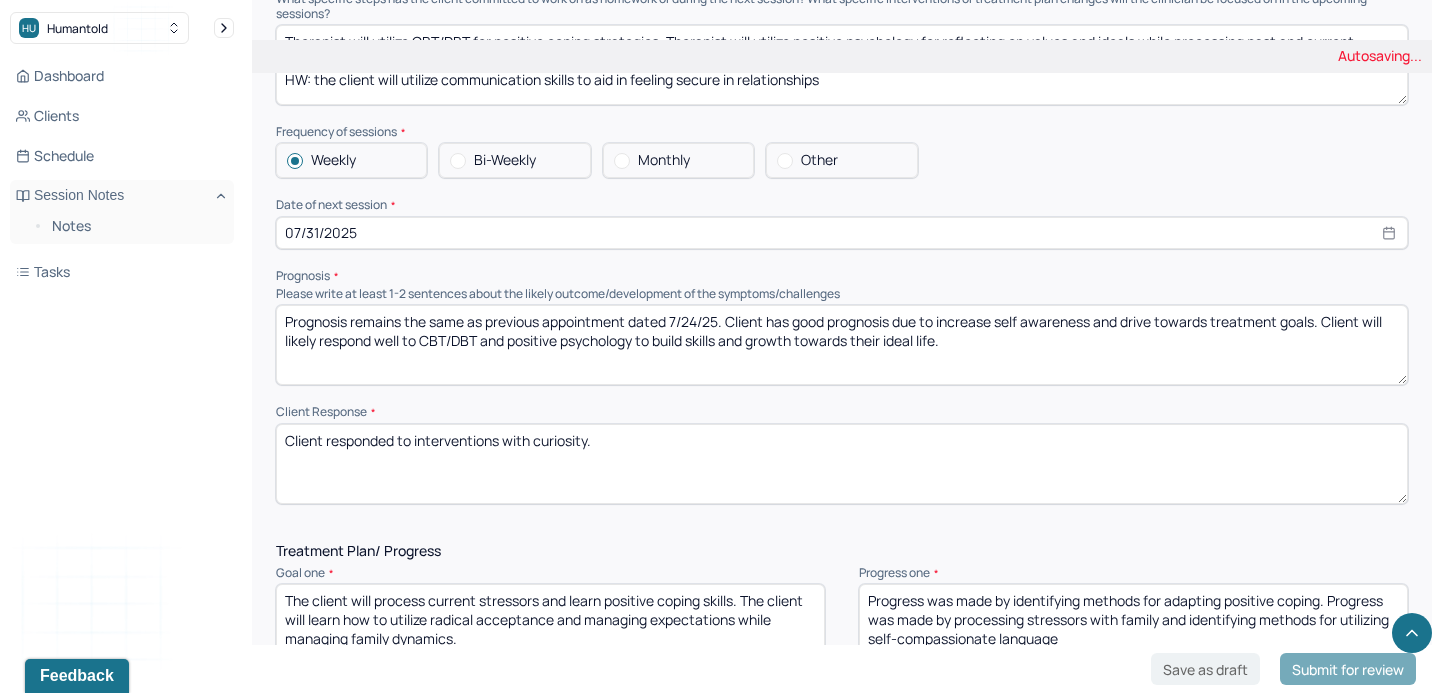 type on "Prognosis remains the same as previous appointment dated 7/24/25. Client has good prognosis due to increase self awareness and drive towards treatment goals. Client will likely respond well to CBT/DBT and positive psychology to build skills and growth towards their ideal life." 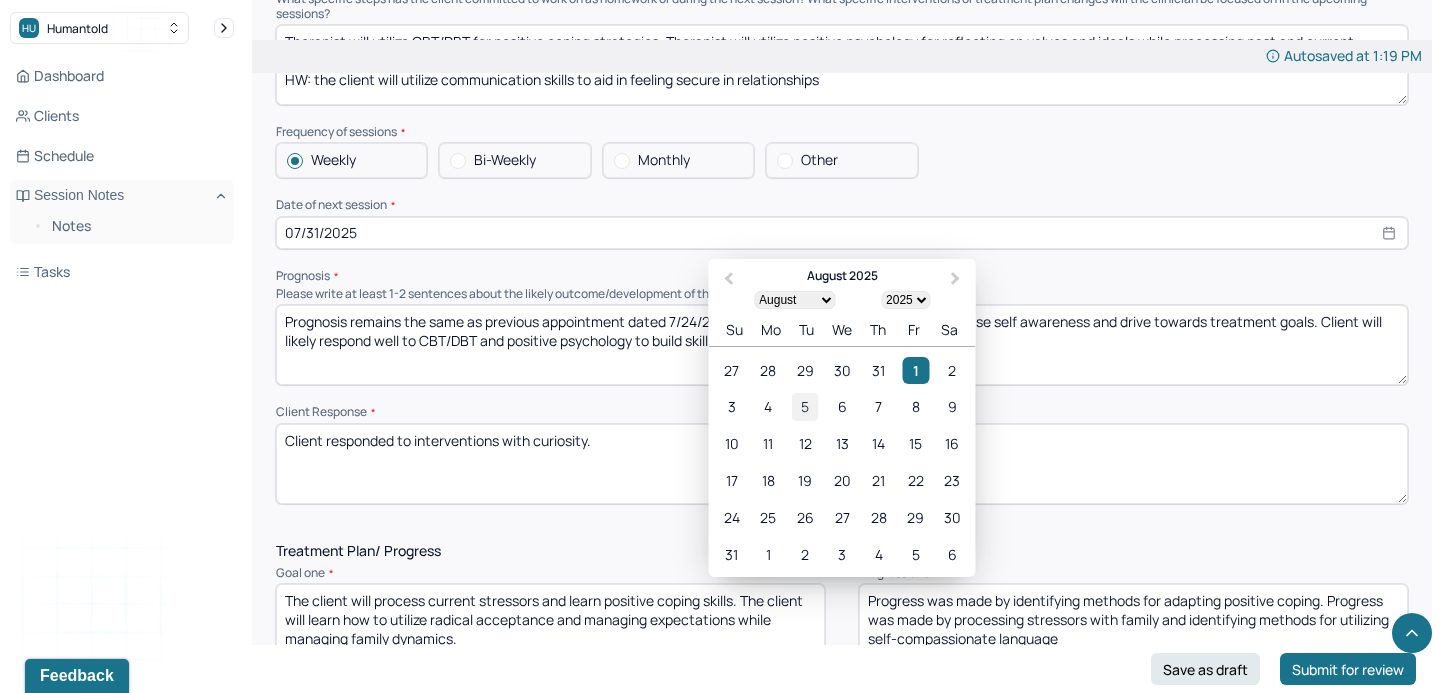 click on "5" at bounding box center [805, 406] 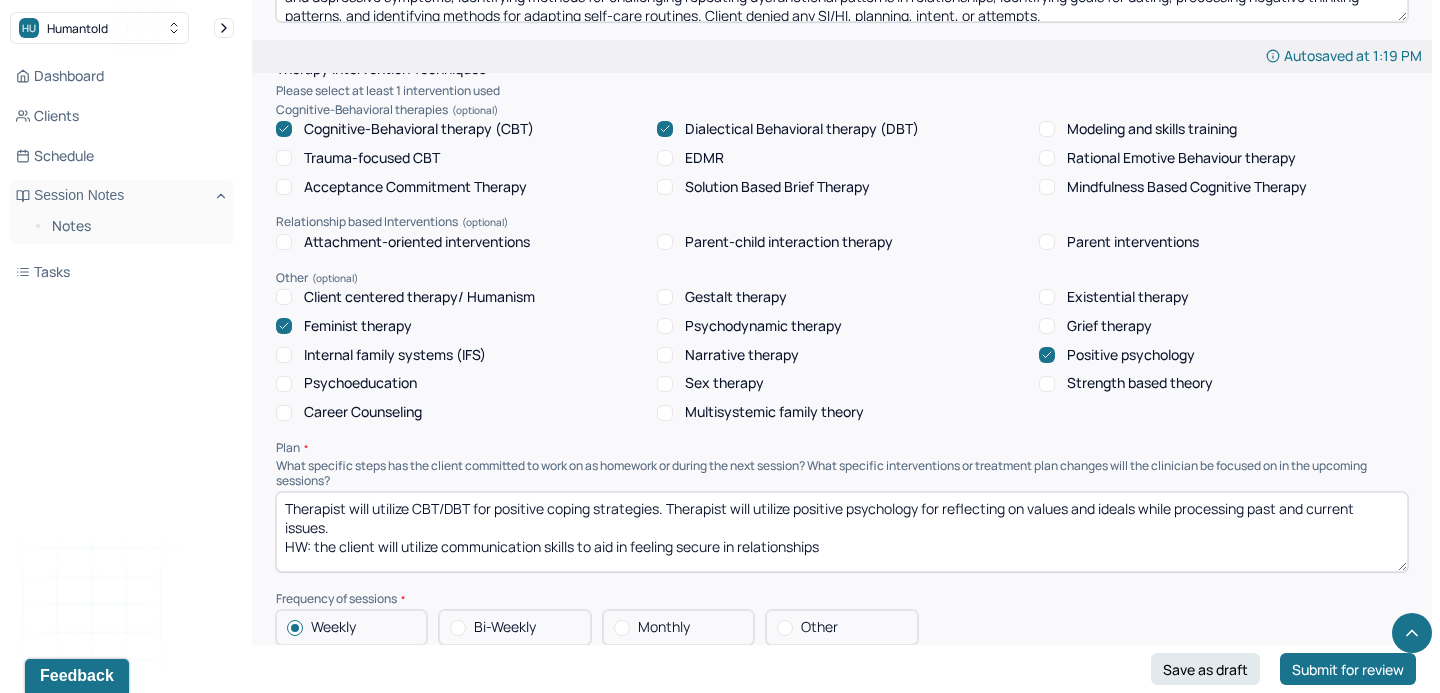 scroll, scrollTop: 1457, scrollLeft: 0, axis: vertical 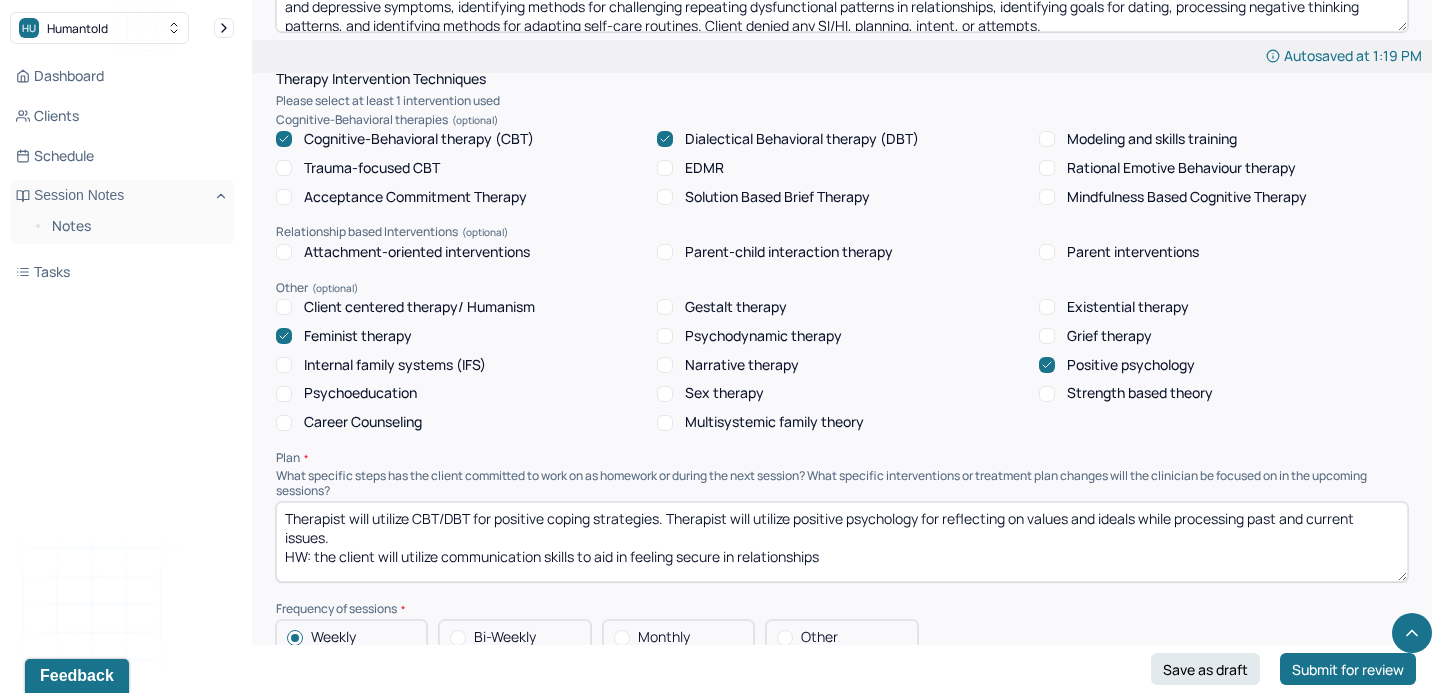 drag, startPoint x: 847, startPoint y: 561, endPoint x: 402, endPoint y: 554, distance: 445.05505 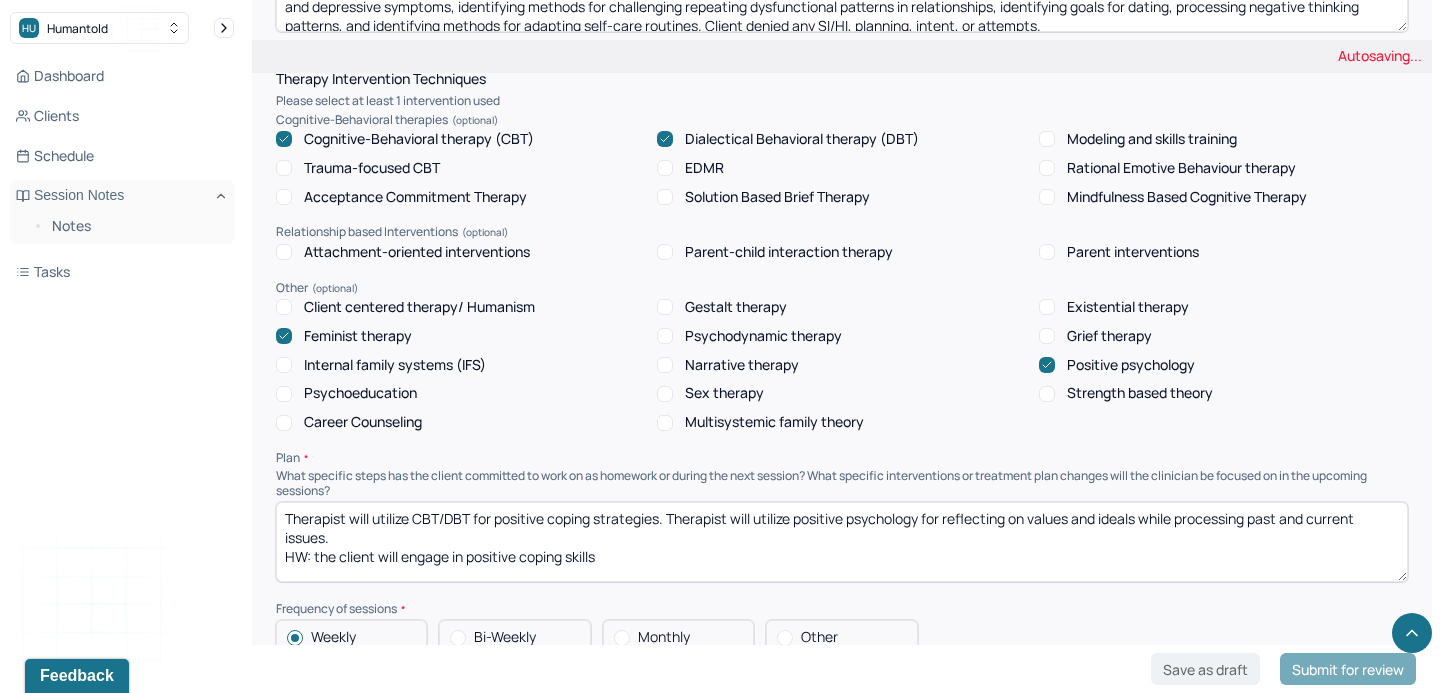 click on "Therapist will utilize CBT/DBT for positive coping strategies. Therapist will utilize positive psychology for reflecting on values and ideals while processing past and current issues.
HW: the client will engage in" at bounding box center [842, 542] 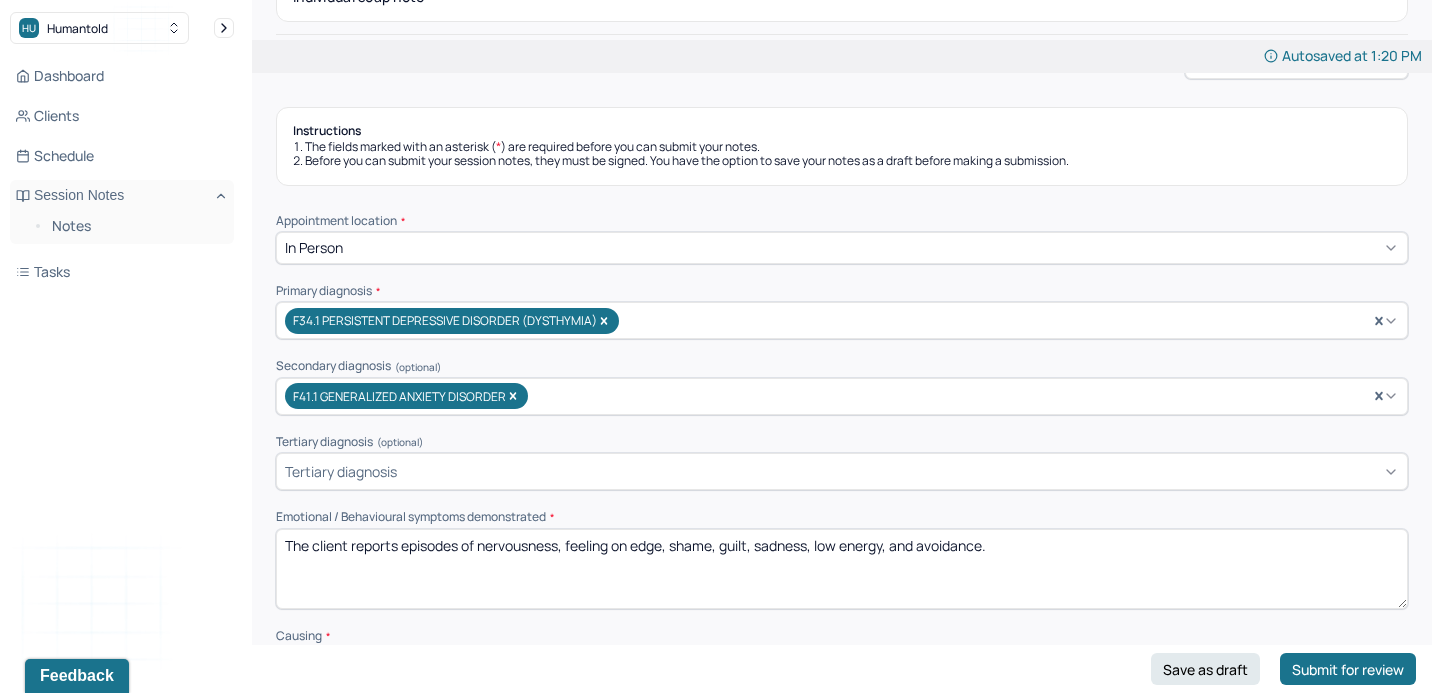 scroll, scrollTop: 230, scrollLeft: 0, axis: vertical 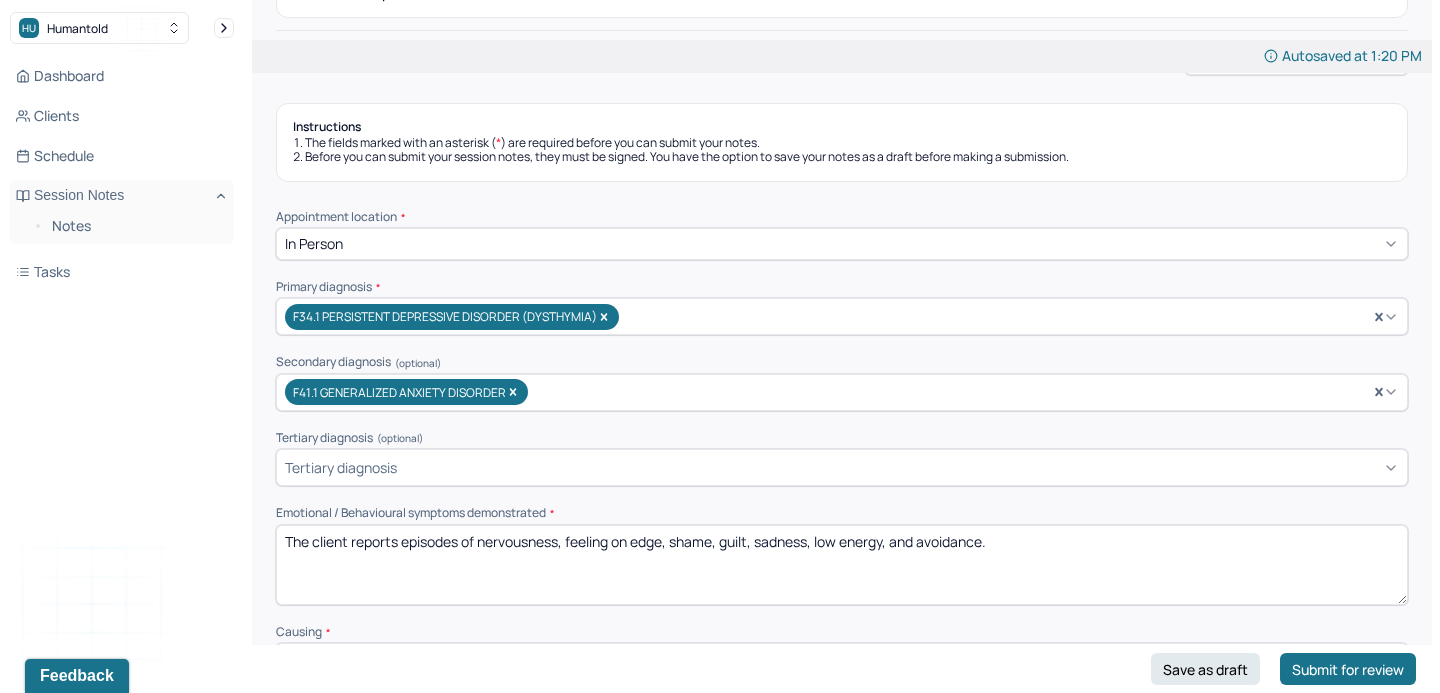 type on "Therapist will utilize CBT/DBT for positive coping strategies. Therapist will utilize positive psychology for reflecting on values and ideals while processing past and current issues.
HW: the client will adapt in positive coping skills based on energy levels and current schedule" 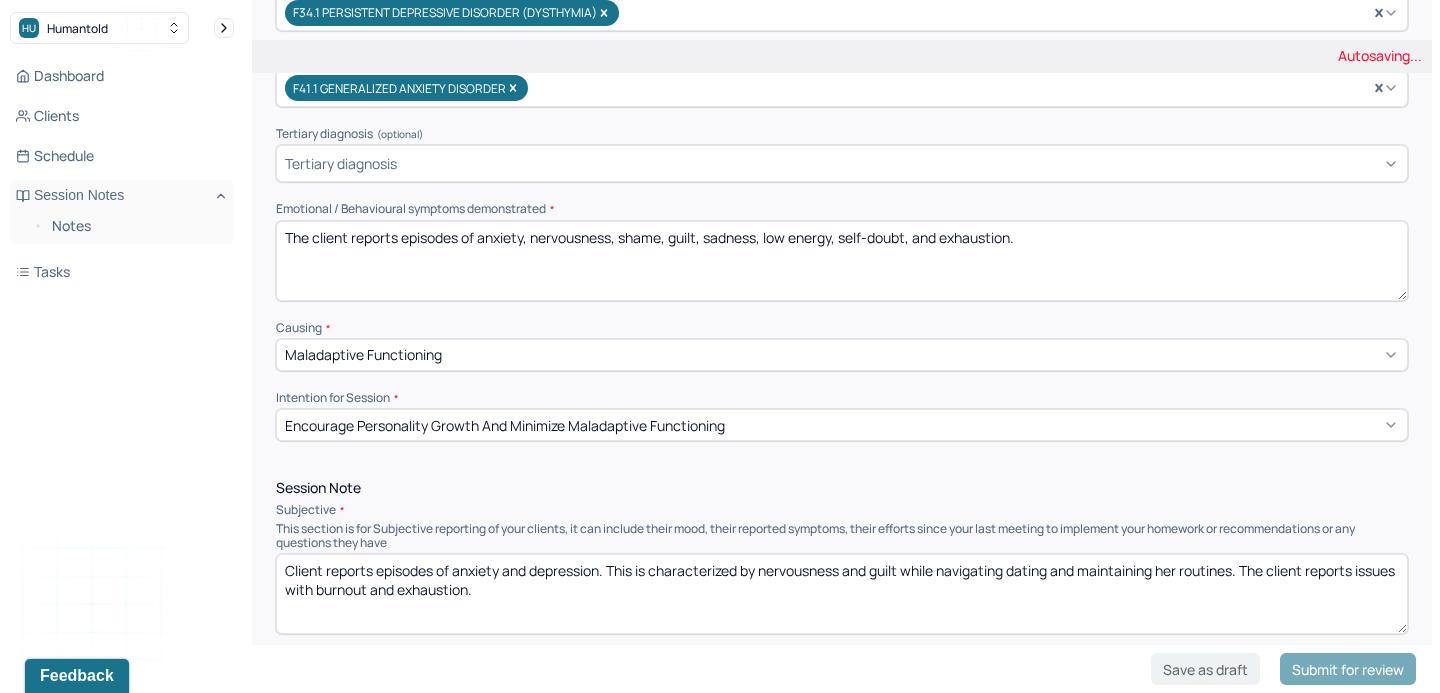 scroll, scrollTop: 540, scrollLeft: 0, axis: vertical 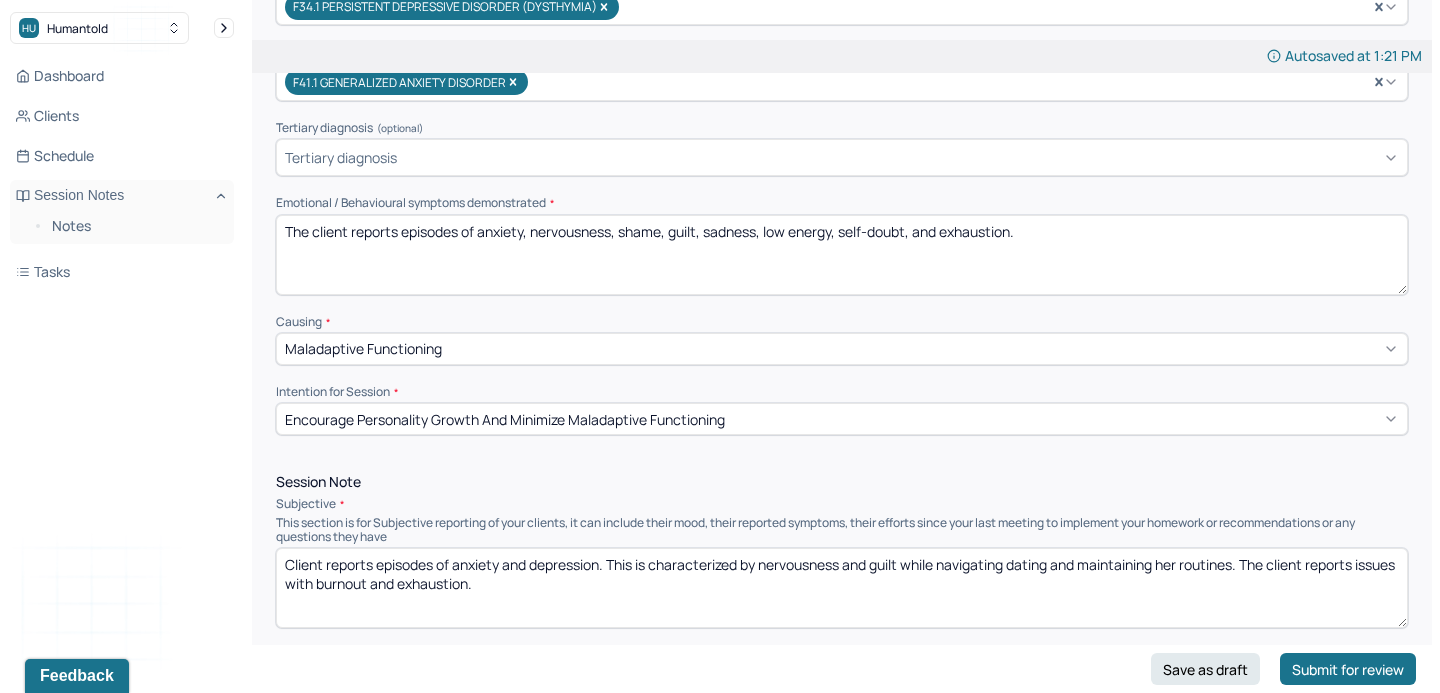 type on "The client reports episodes of anxiety, nervousness, shame, guilt, sadness, low energy, self-doubt, and exhaustion." 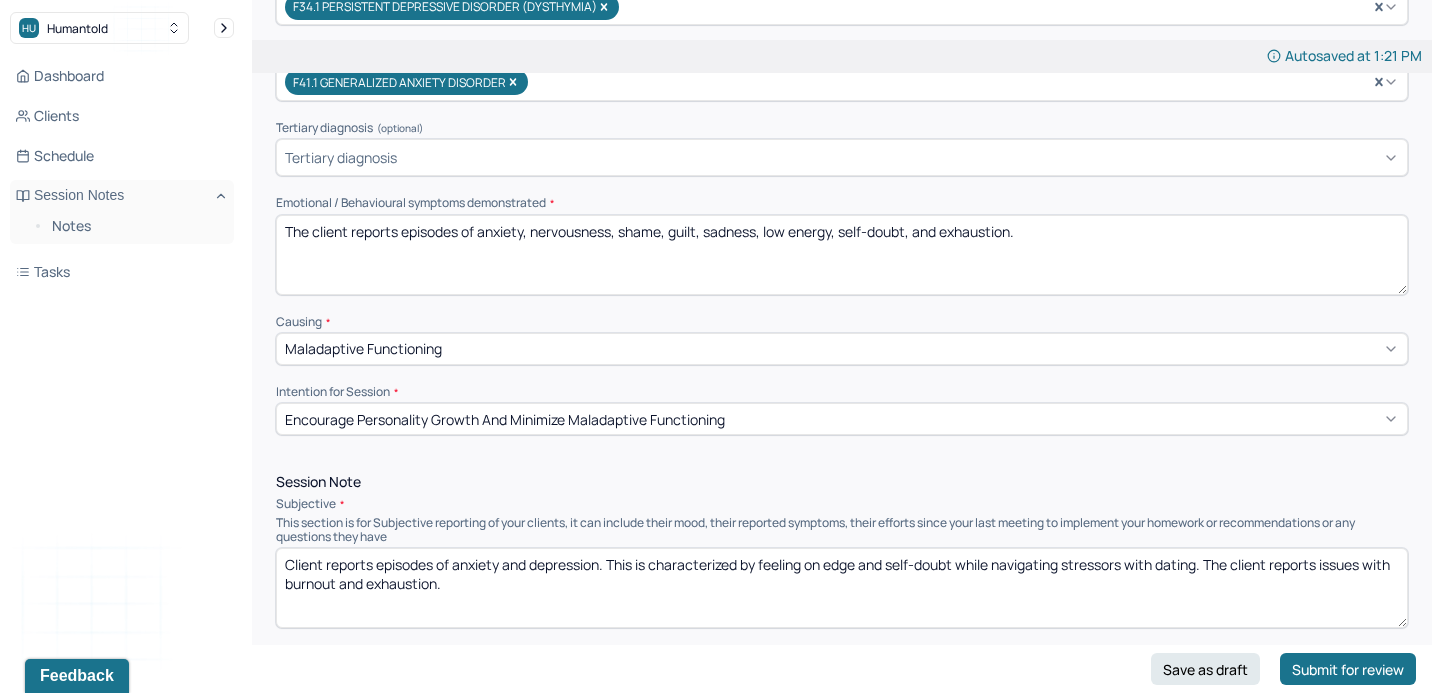 drag, startPoint x: 488, startPoint y: 586, endPoint x: 320, endPoint y: 582, distance: 168.0476 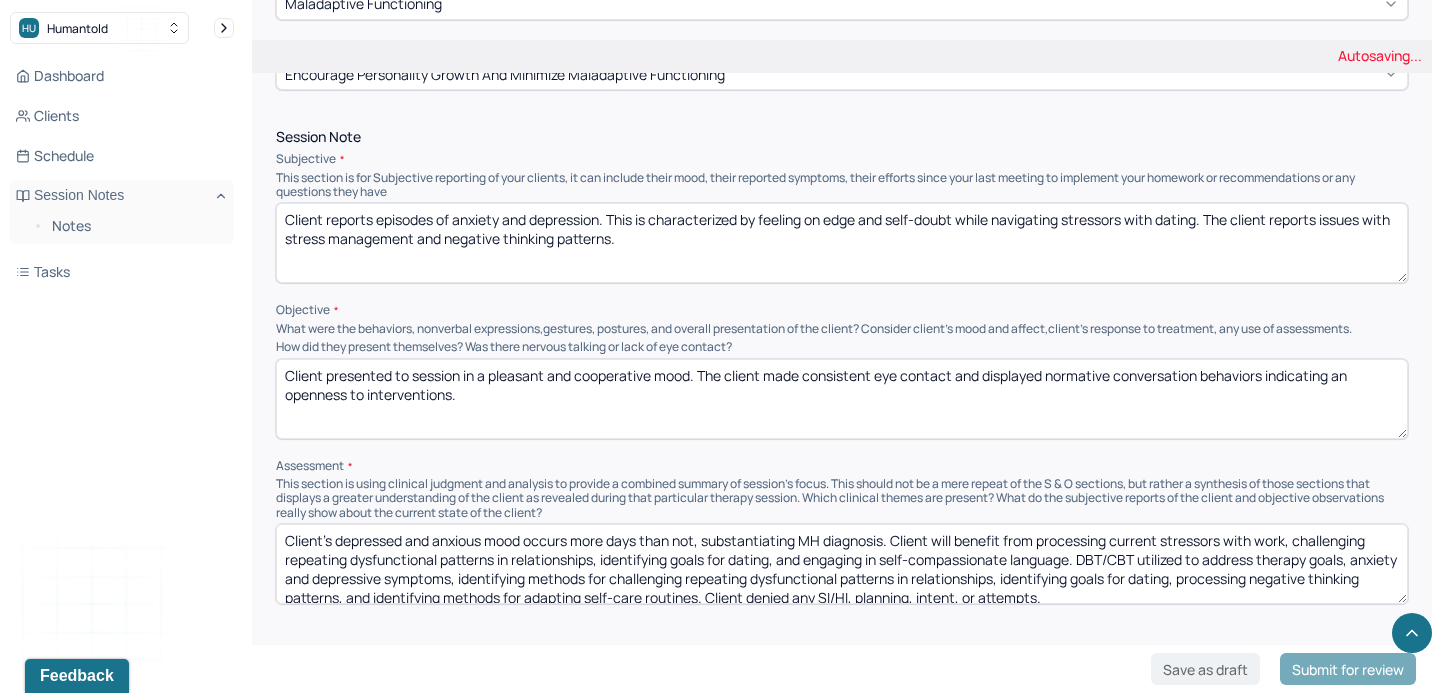 scroll, scrollTop: 897, scrollLeft: 0, axis: vertical 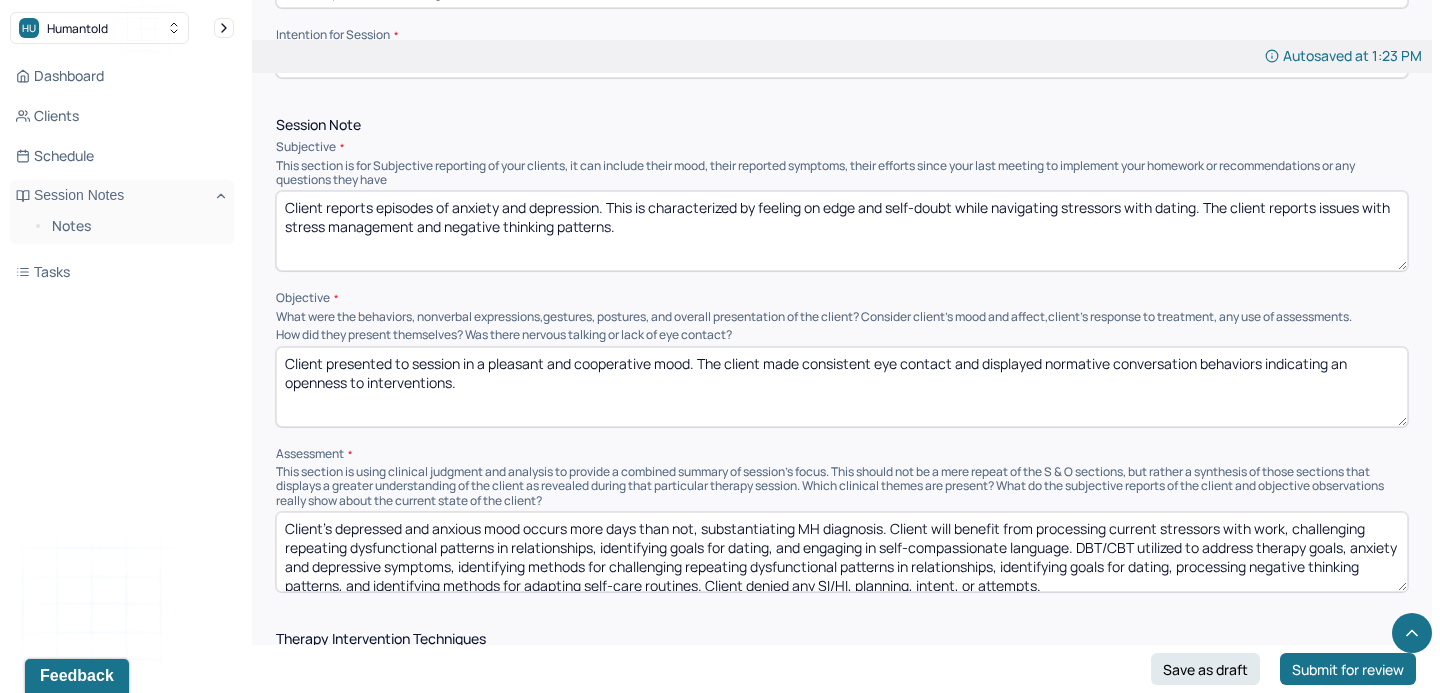 type on "Client reports episodes of anxiety and depression. This is characterized by feeling on edge and self-doubt while navigating stressors with dating. The client reports issues with stress management and negative thinking patterns." 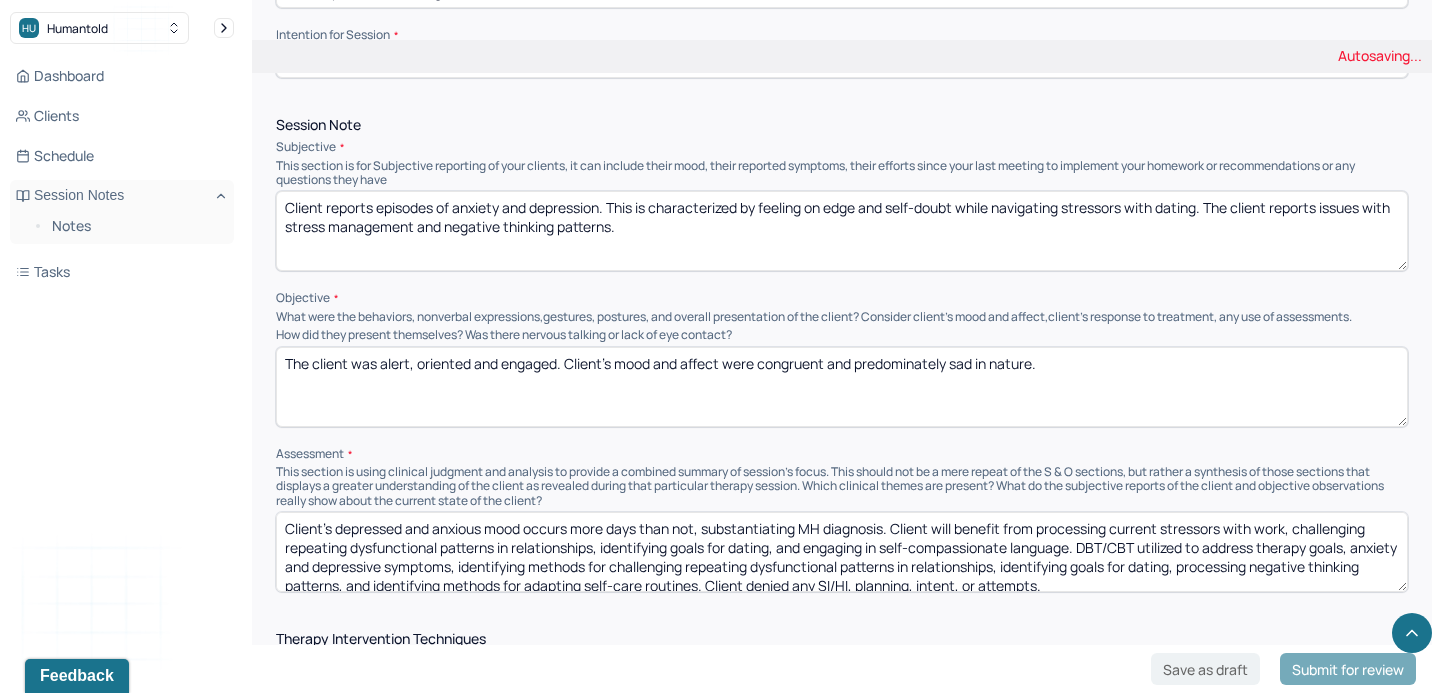click on "Client presented to session in a pleasant and cooperative mood. The client made consistent eye contact and displayed normative conversation behaviors indicating an openness to interventions." at bounding box center (842, 387) 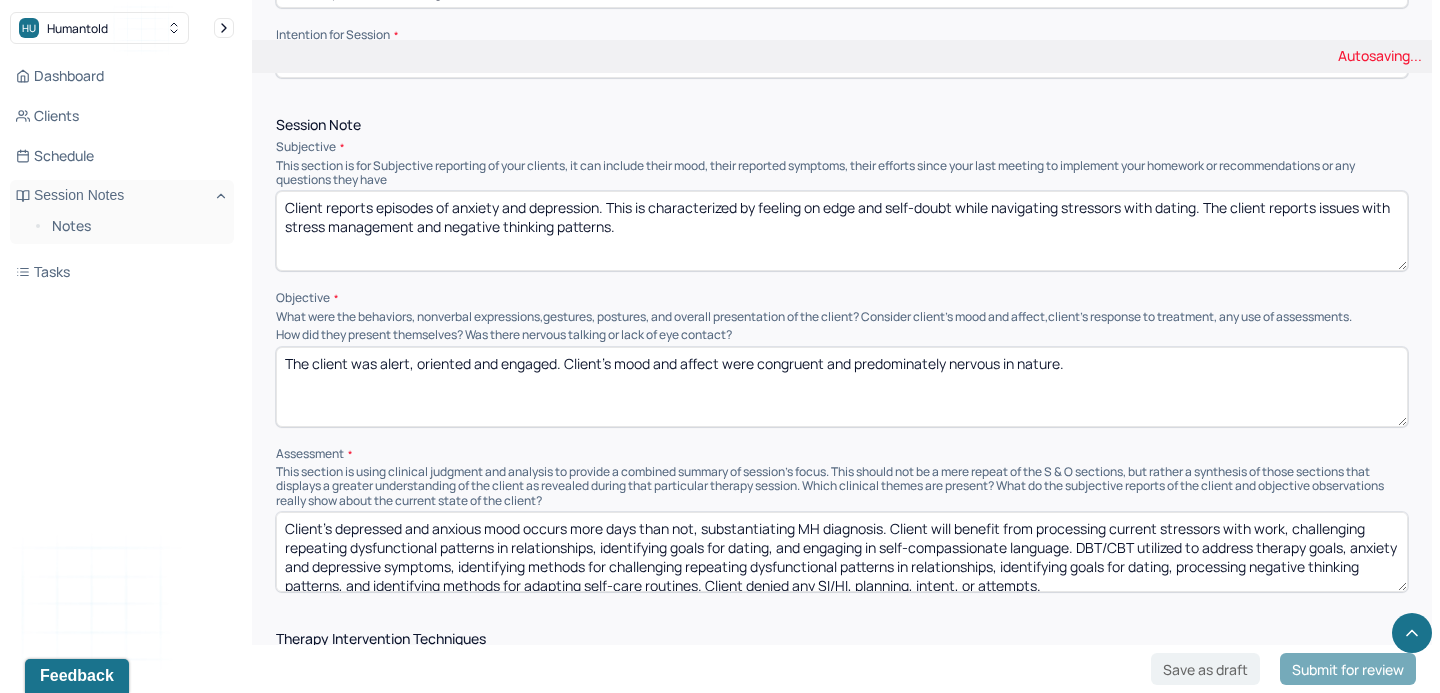 type on "The client was alert, oriented and engaged. Client’s mood and affect were congruent and predominately nervous in nature." 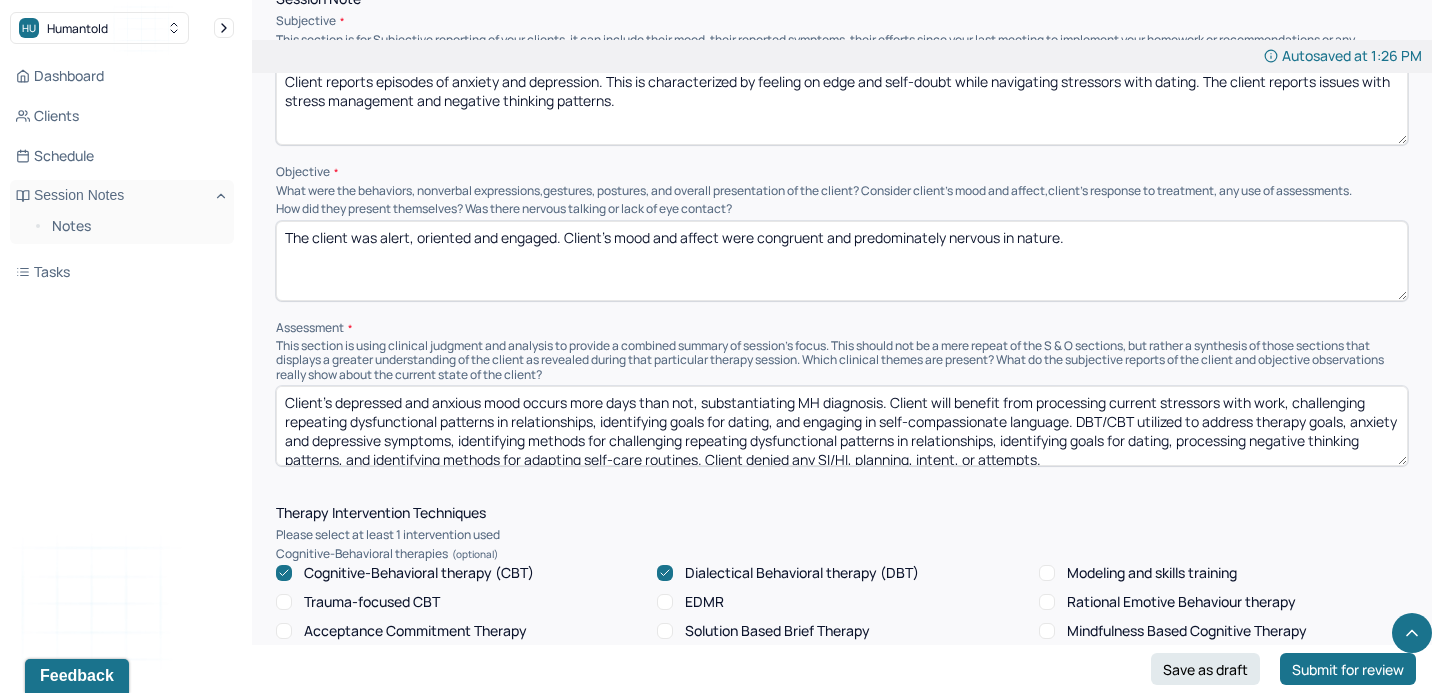 scroll, scrollTop: 1026, scrollLeft: 0, axis: vertical 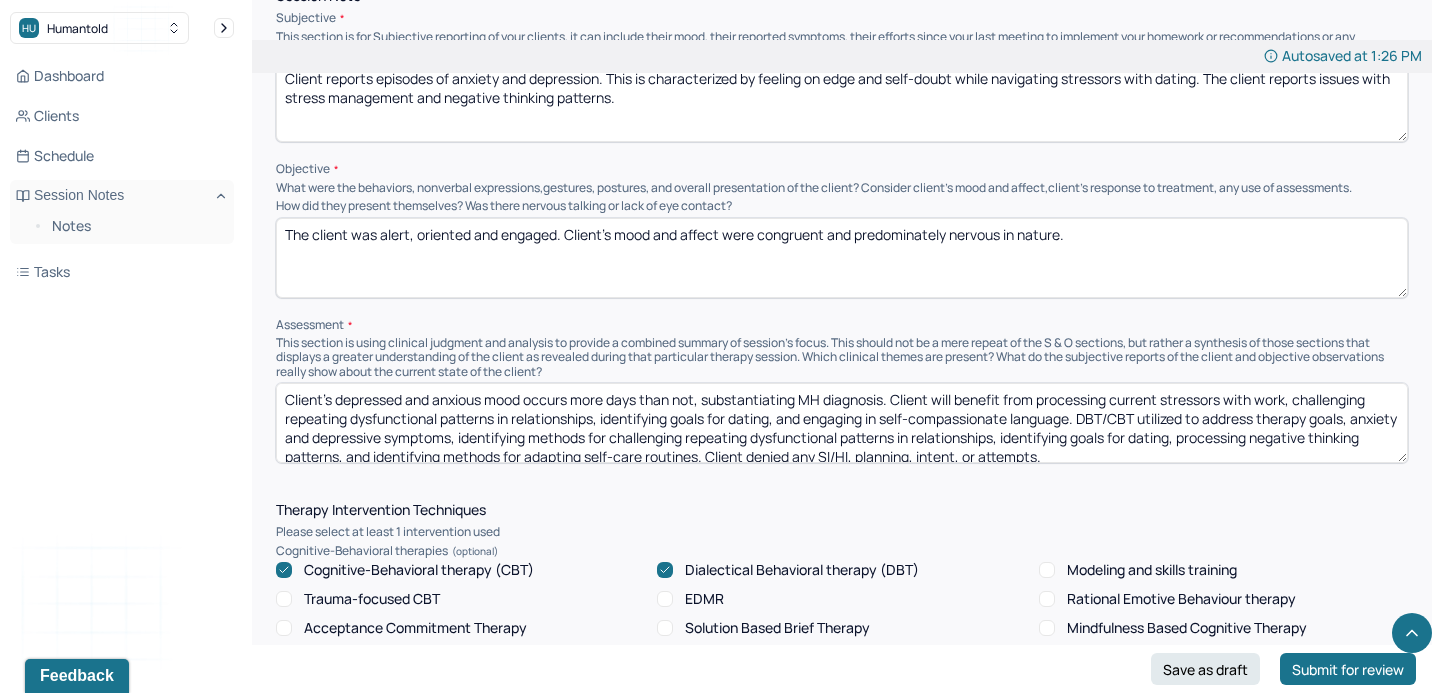 drag, startPoint x: 1080, startPoint y: 411, endPoint x: 1047, endPoint y: 396, distance: 36.249138 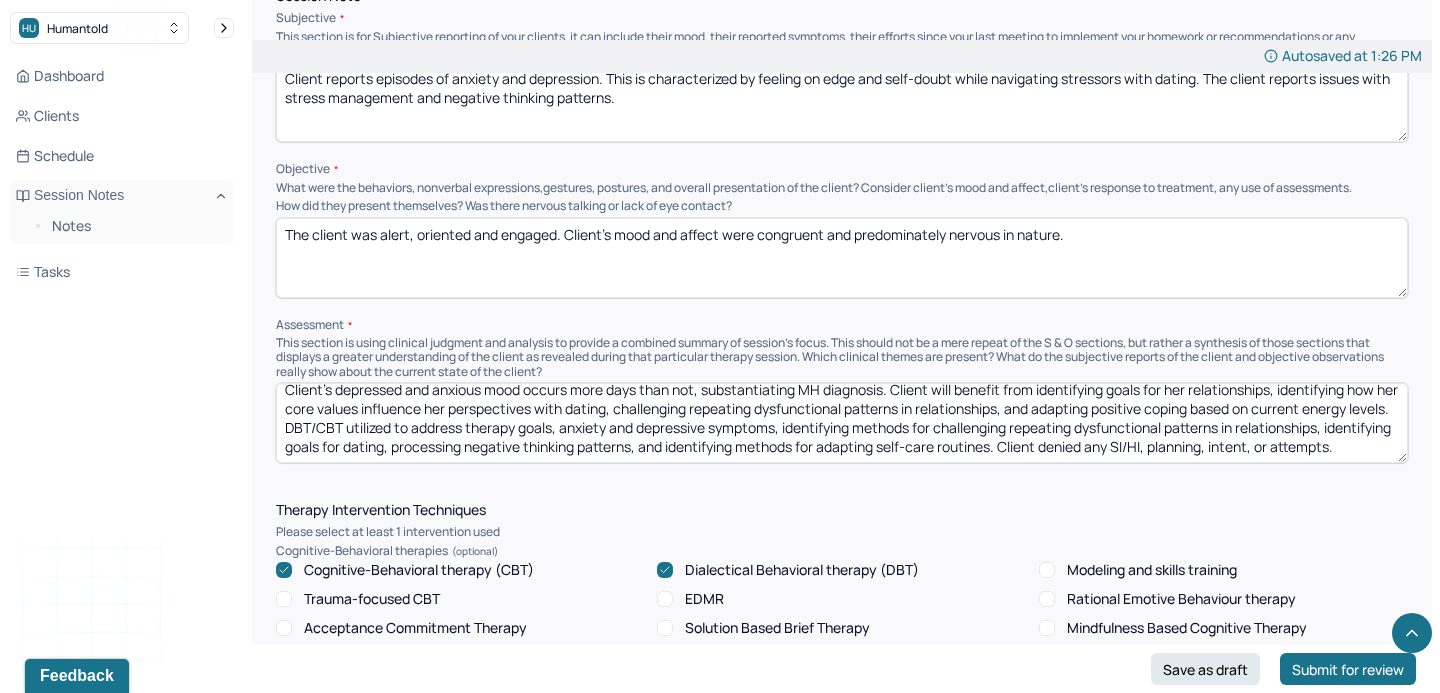 scroll, scrollTop: 25, scrollLeft: 0, axis: vertical 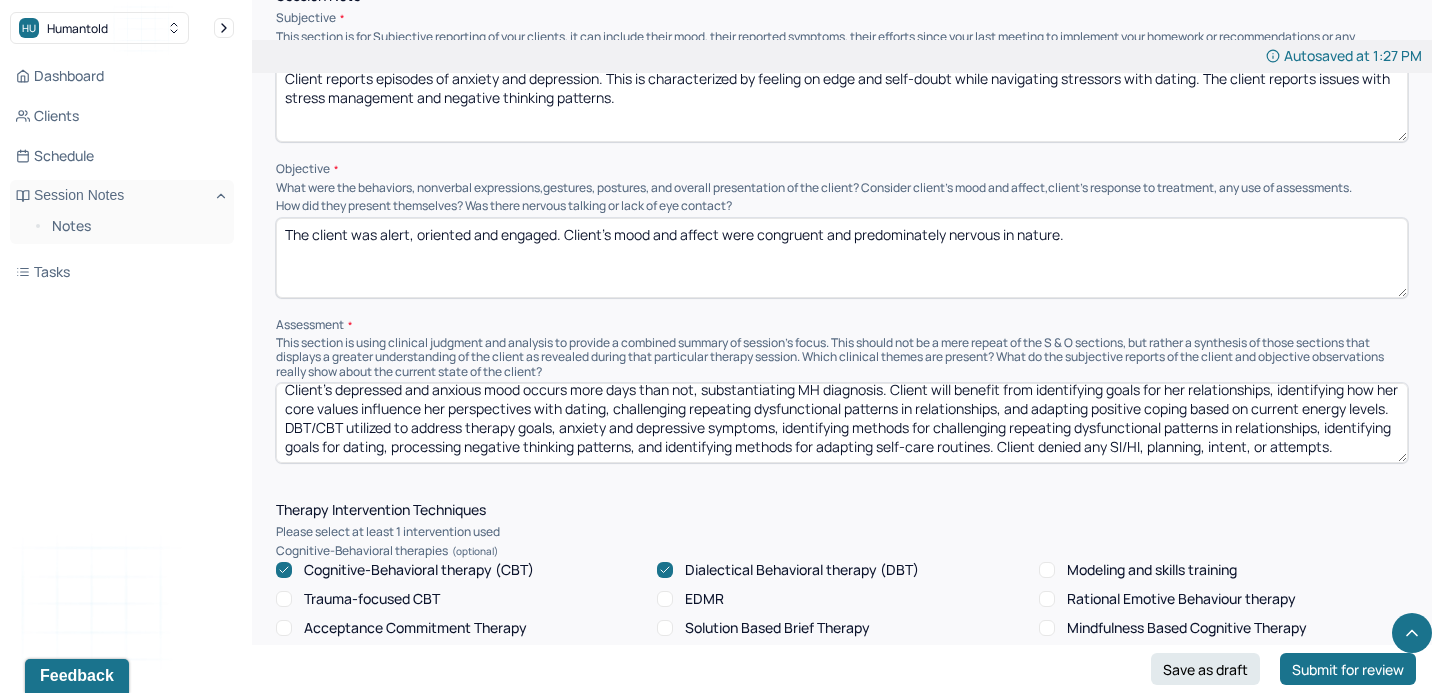 drag, startPoint x: 824, startPoint y: 418, endPoint x: 1065, endPoint y: 431, distance: 241.35037 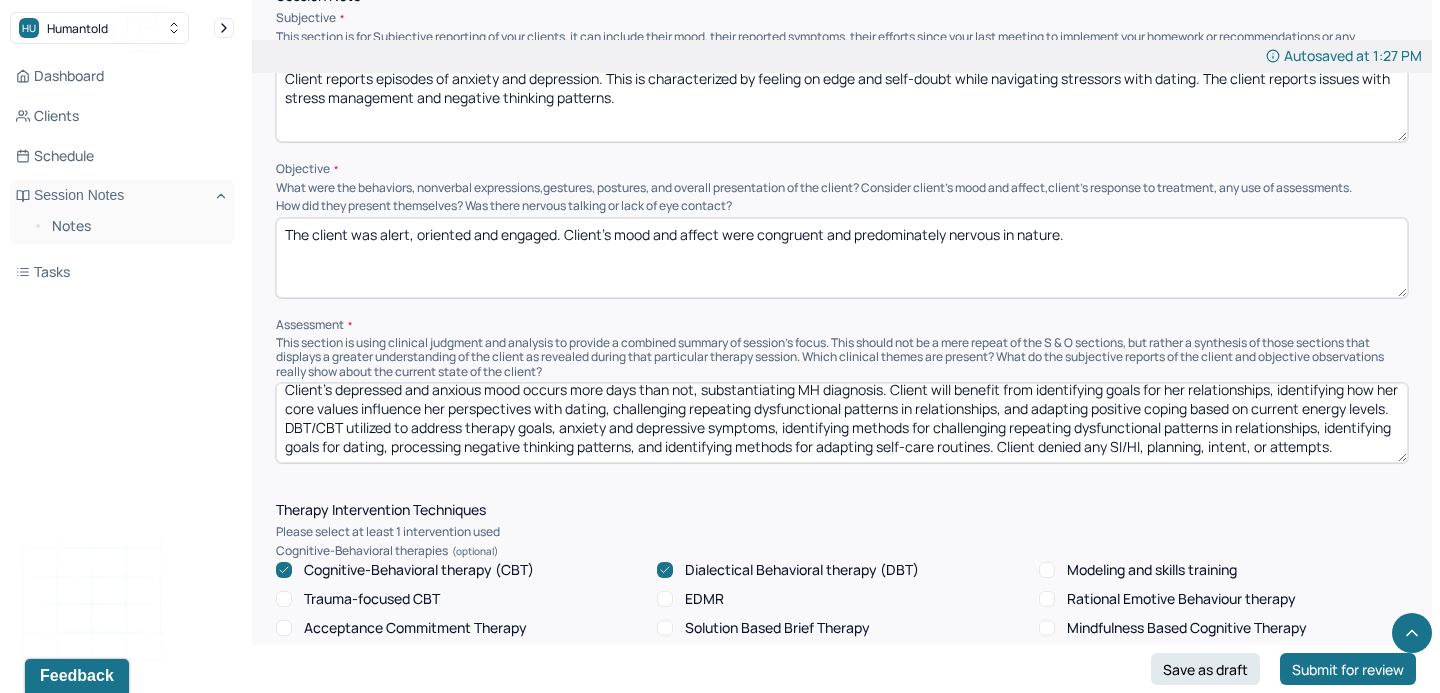 click on "Client’s depressed and anxious mood occurs more days than not, substantiating MH diagnosis. Client will benefit from identifying goals for her relationships, identifying how her core values influence her perspectives with dating, challenging repeating dysfunctional patterns in relationships, and adapting positive coping based on current energy levels. DBT/CBT utilized to address therapy goals, anxiety and depressive symptoms, identifying methods for challenging repeating dysfunctional patterns in relationships, identifying goals for dating, processing negative thinking patterns, and identifying methods for adapting self-care routines. Client denied any SI/HI, planning, intent, or attempts." at bounding box center [842, 423] 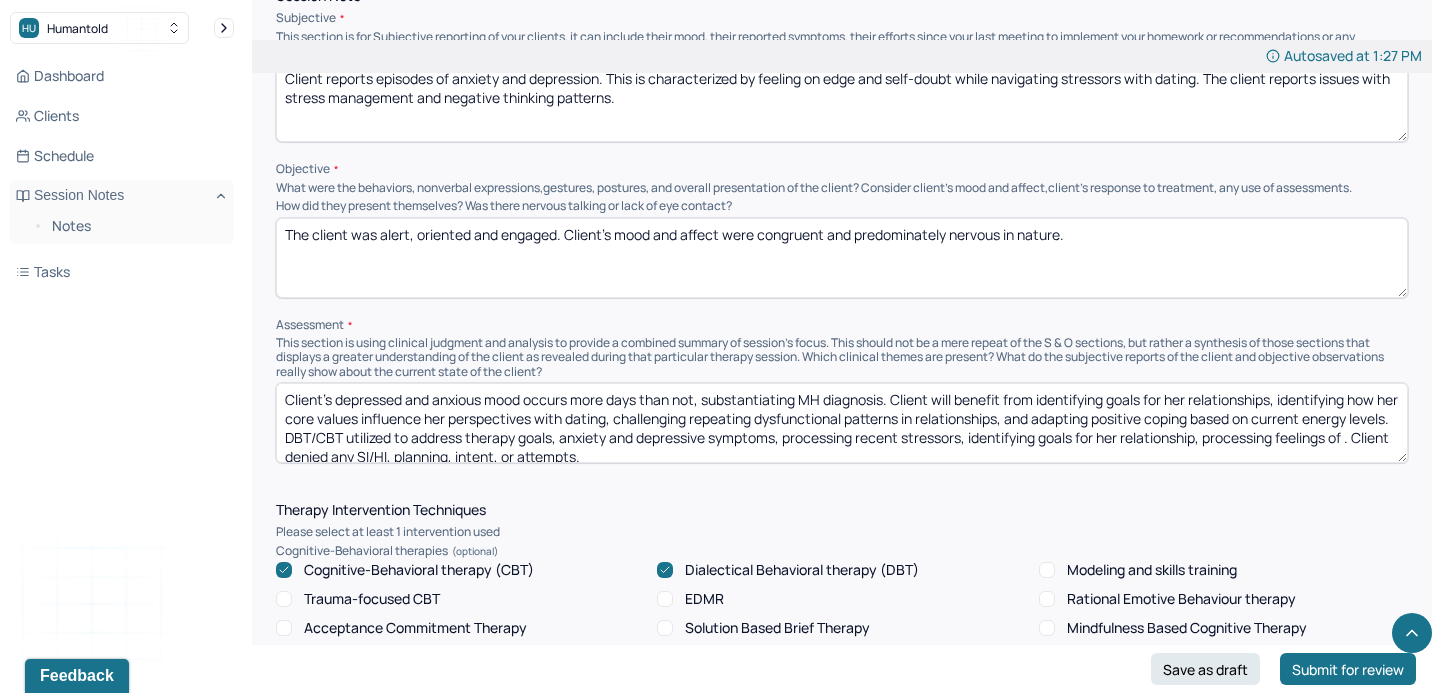 scroll, scrollTop: 3, scrollLeft: 0, axis: vertical 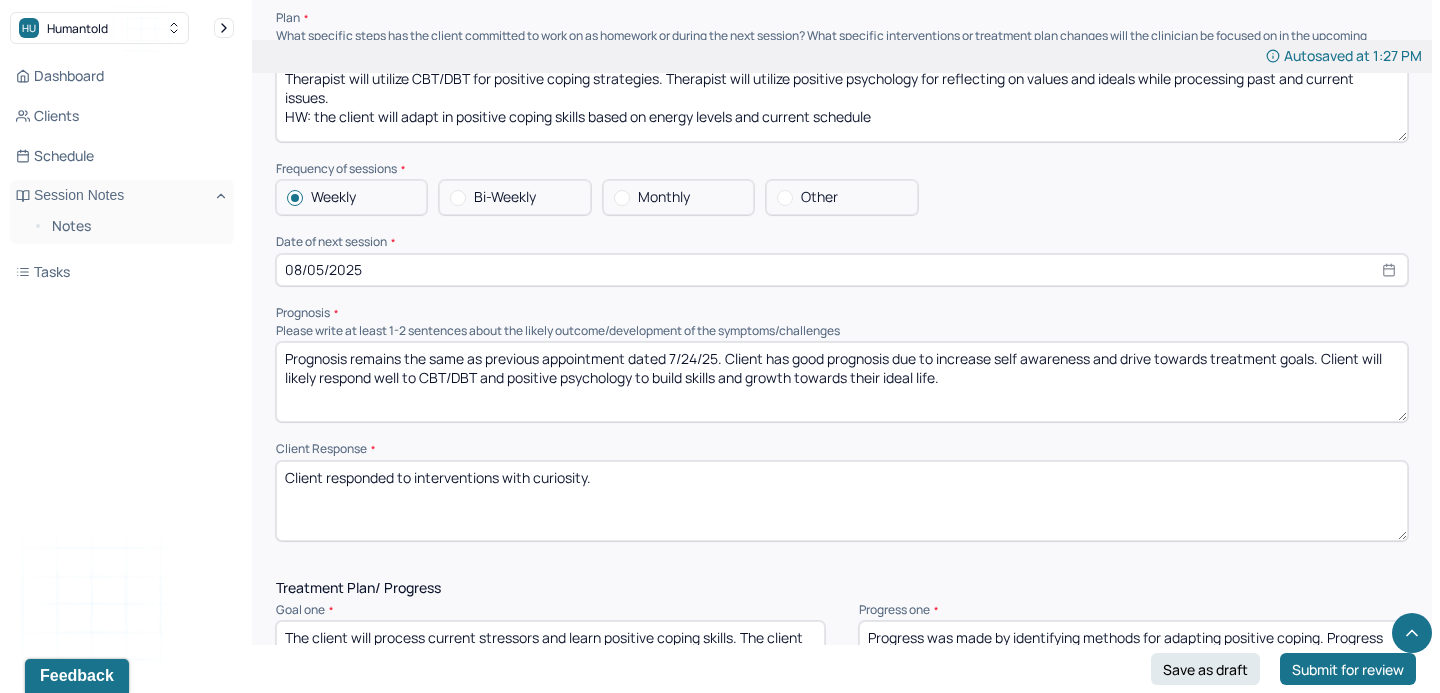 type on "Client’s depressed and anxious mood occurs more days than not, substantiating MH diagnosis. Client will benefit from identifying goals for her relationships, identifying how her core values influence her perspectives with dating, challenging repeating dysfunctional patterns in relationships, and adapting positive coping based on current energy levels. DBT/CBT utilized to address therapy goals, anxiety and depressive symptoms, processing recent stressors, identifying goals for her relationship, processing feelings of fear, and identifying her goals for dating. Client denied any SI/HI, planning, intent, or attempts." 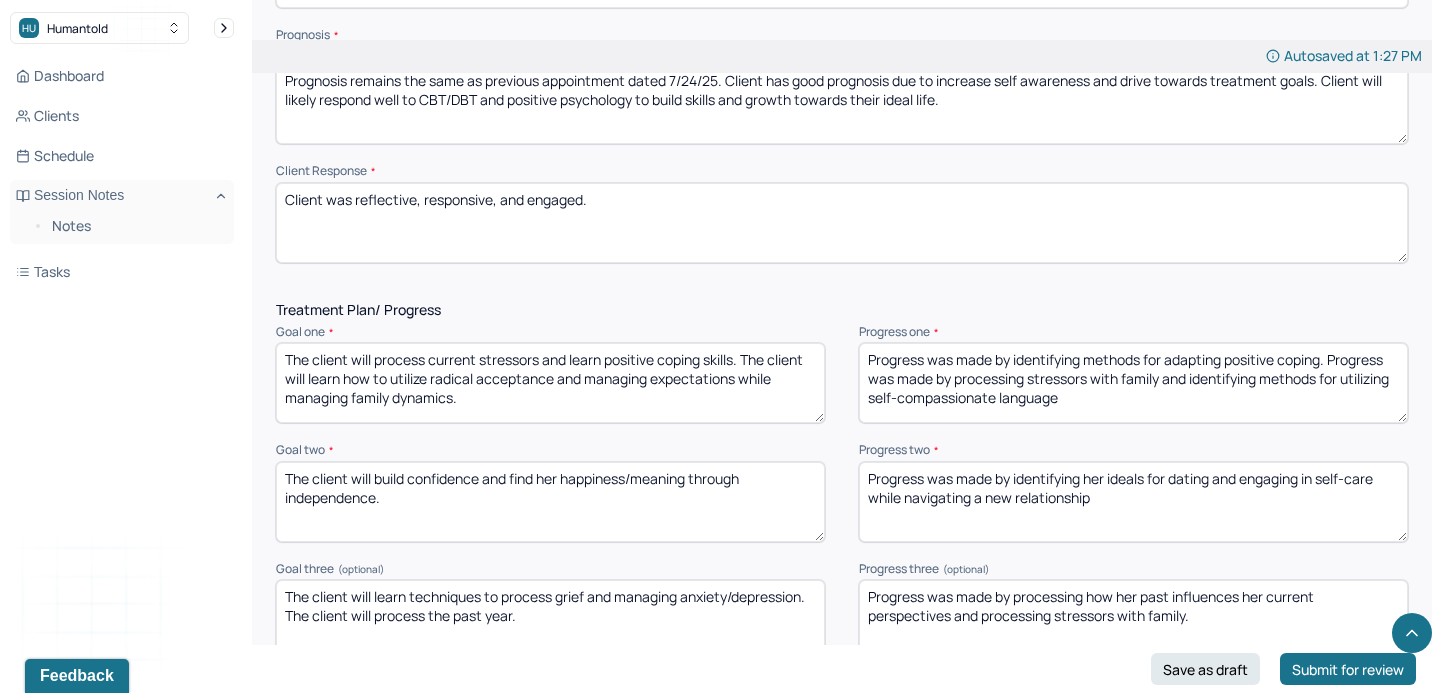 scroll, scrollTop: 2172, scrollLeft: 0, axis: vertical 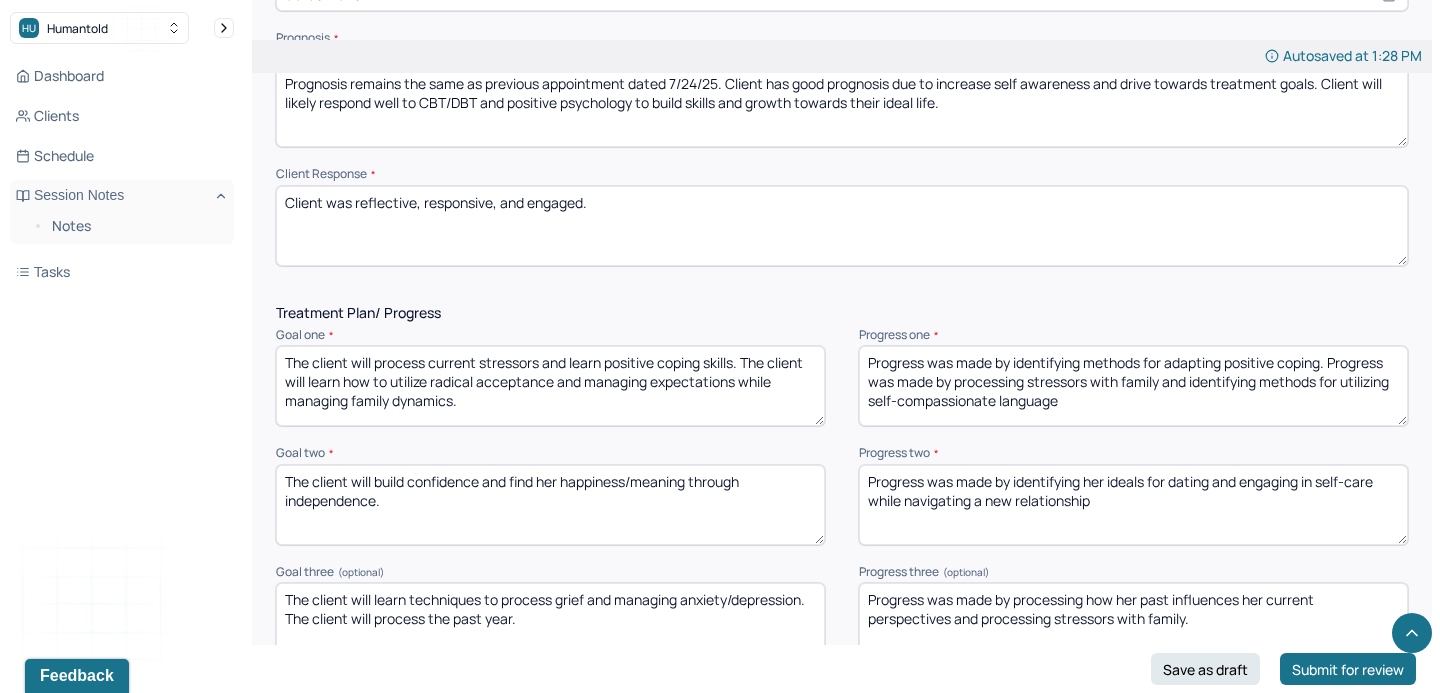 type on "Client was reflective, responsive, and engaged." 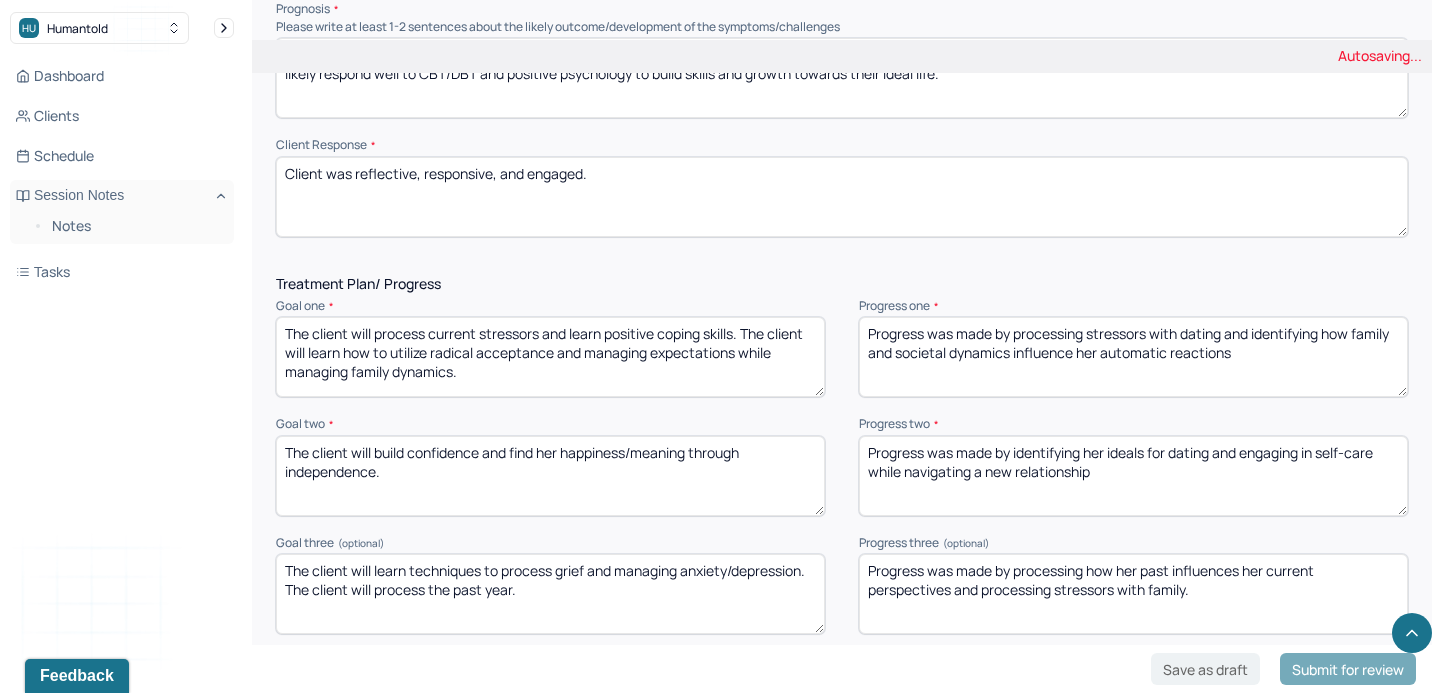 scroll, scrollTop: 2202, scrollLeft: 0, axis: vertical 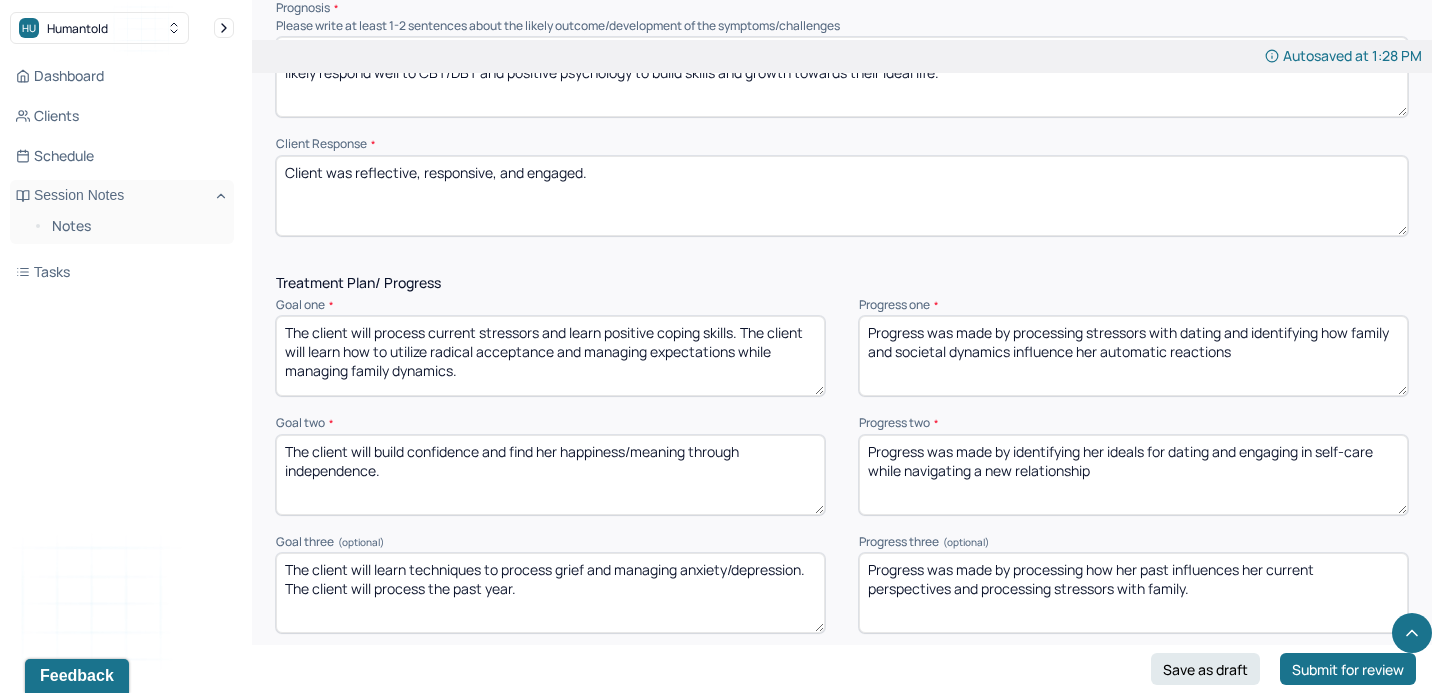 type on "Progress was made by processing stressors with dating and identifying how family and societal dynamics influence her automatic reactions" 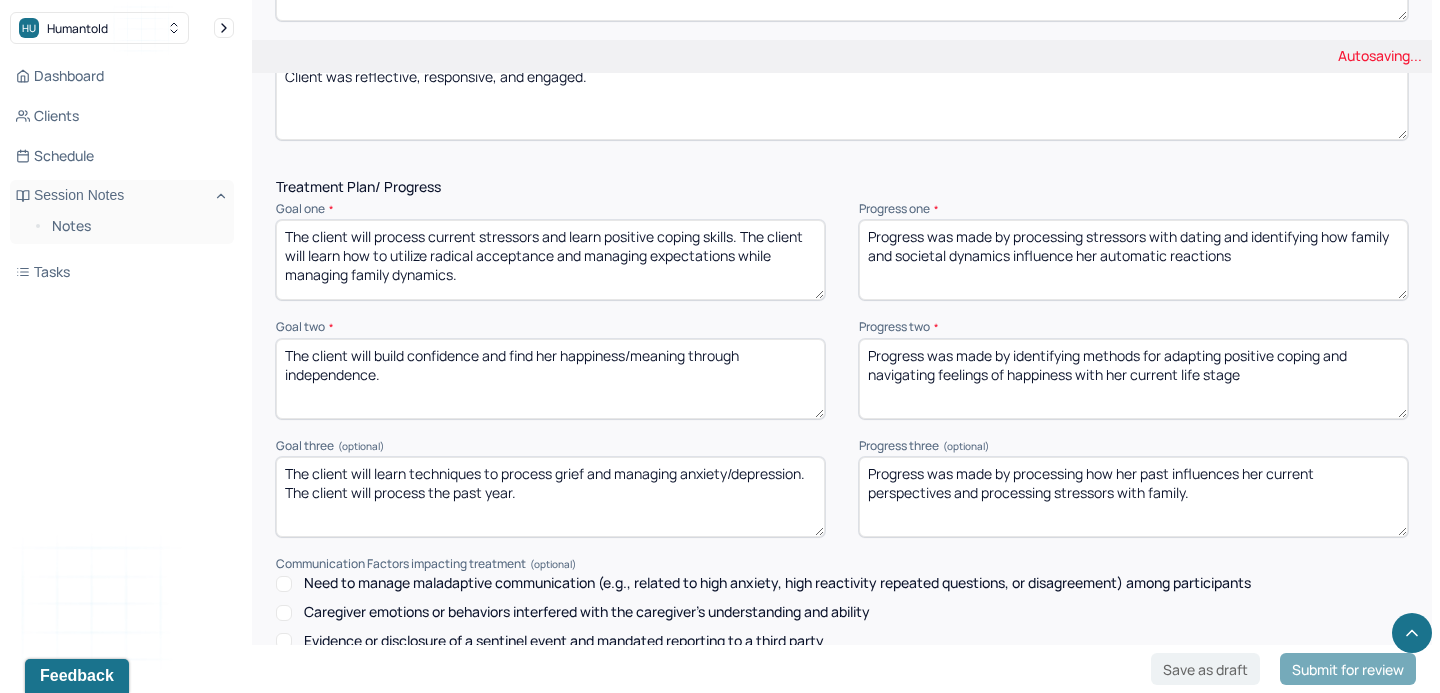 scroll, scrollTop: 2308, scrollLeft: 0, axis: vertical 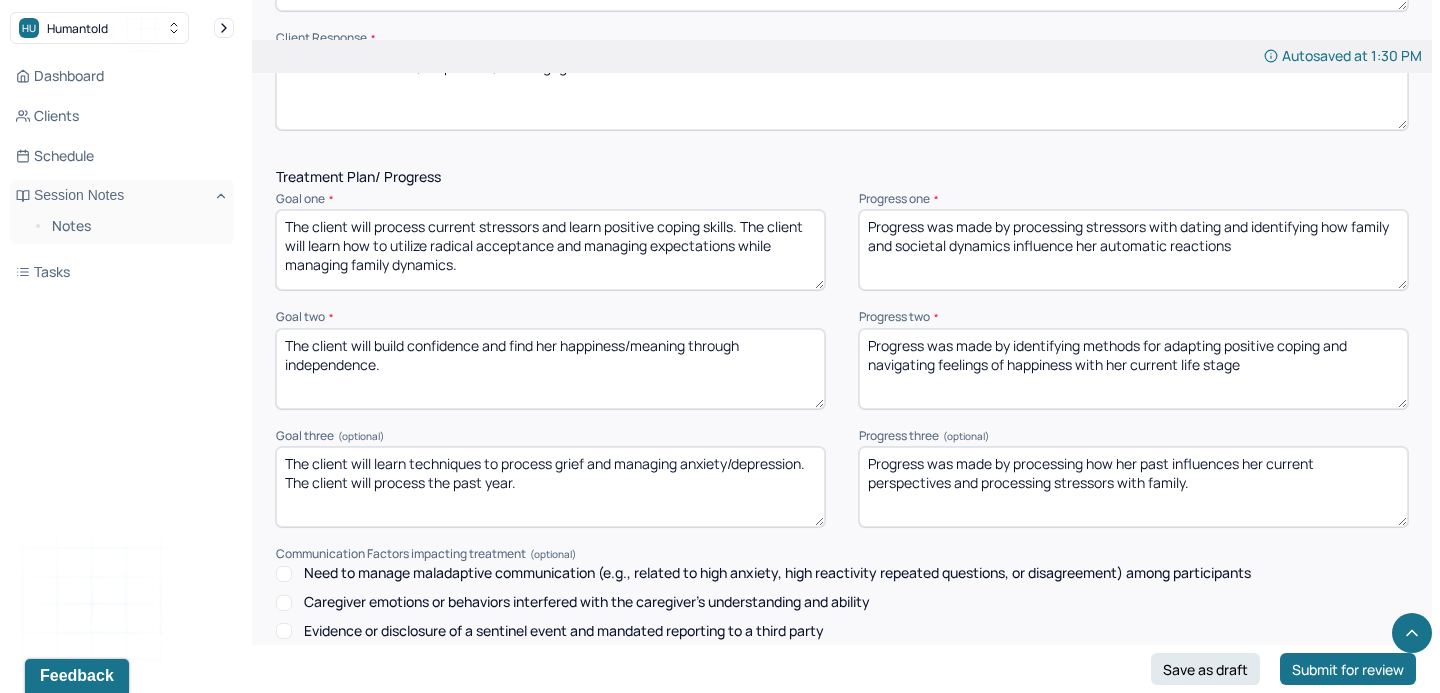 type on "Progress was made by identifying methods for adapting positive coping and navigating feelings of happiness with her current life stage" 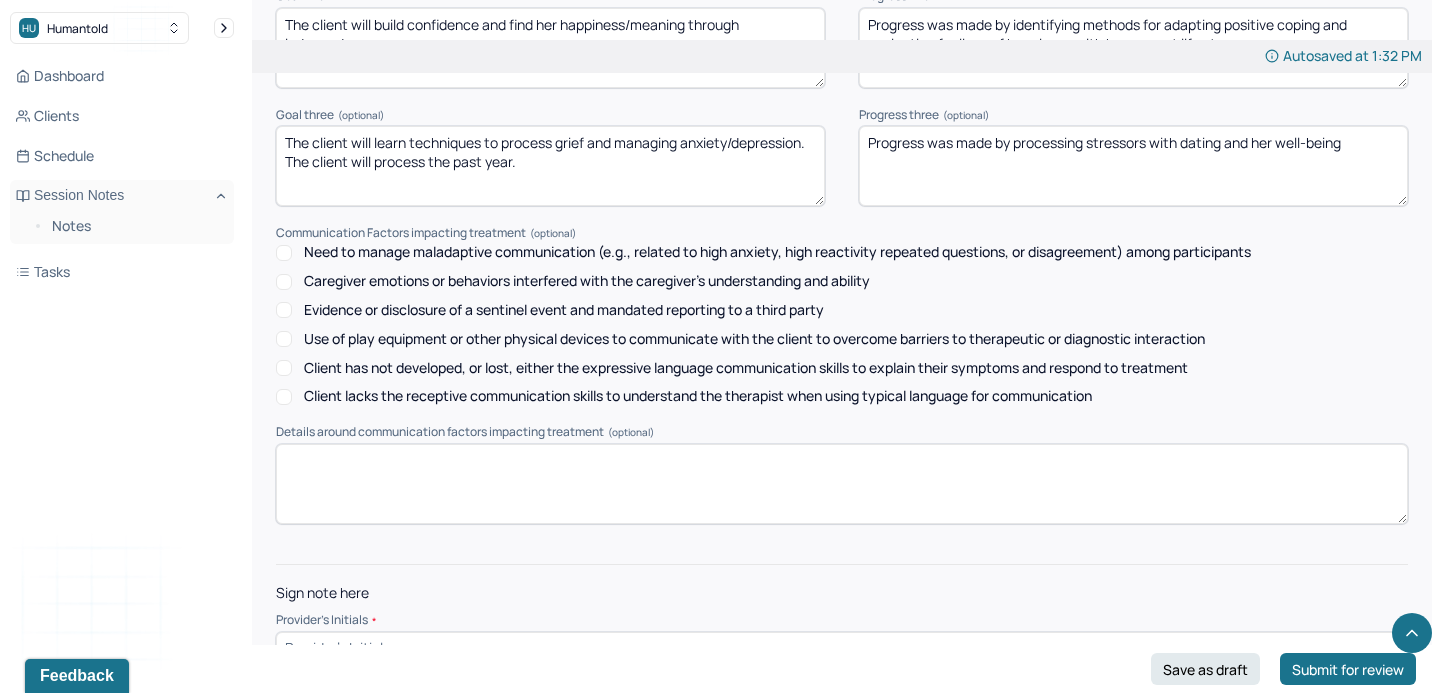 scroll, scrollTop: 2670, scrollLeft: 0, axis: vertical 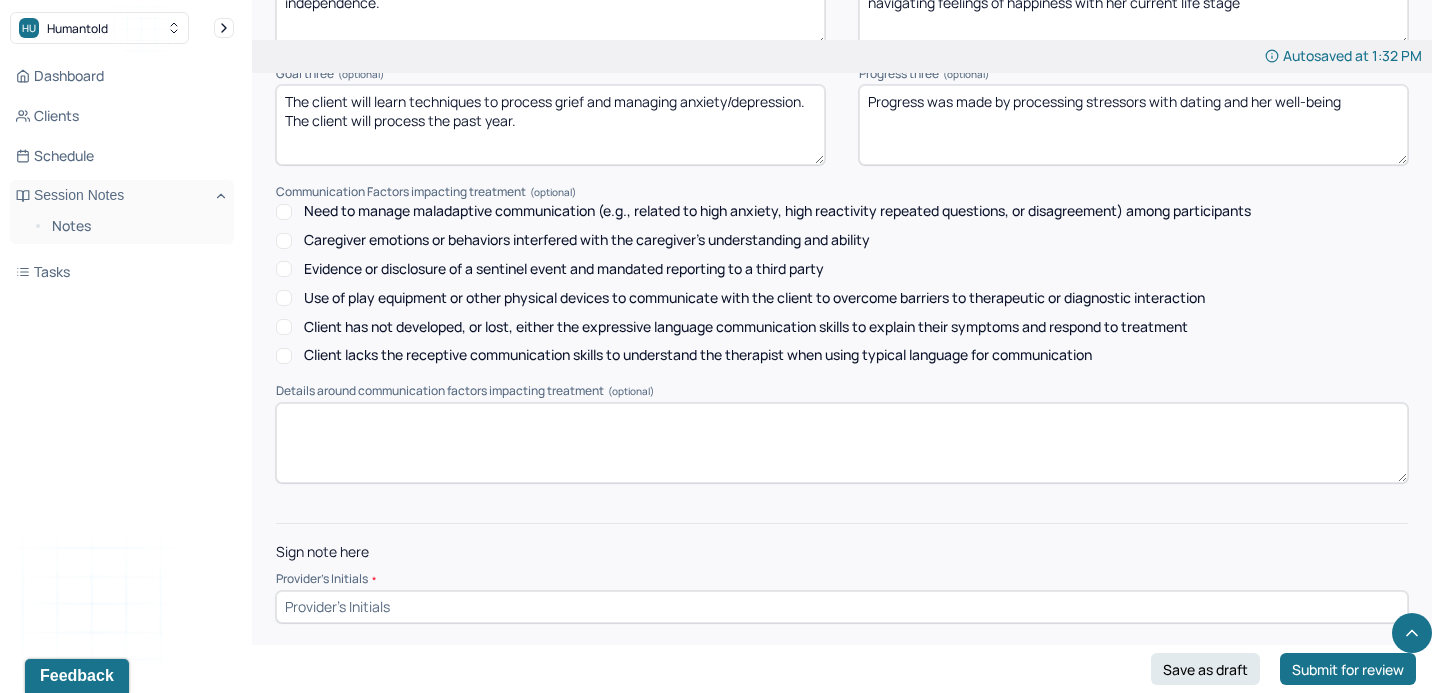 type on "Progress was made by processing stressors with dating and her well-being" 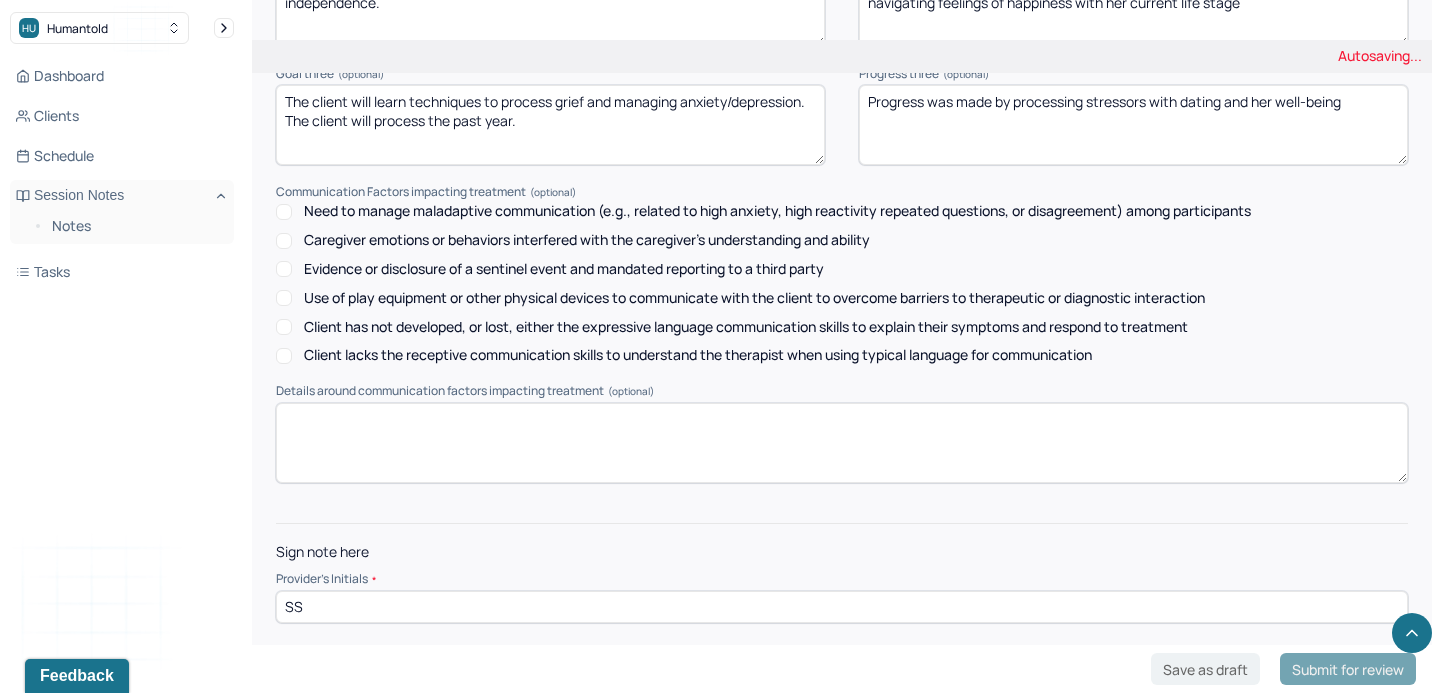 type on "SS" 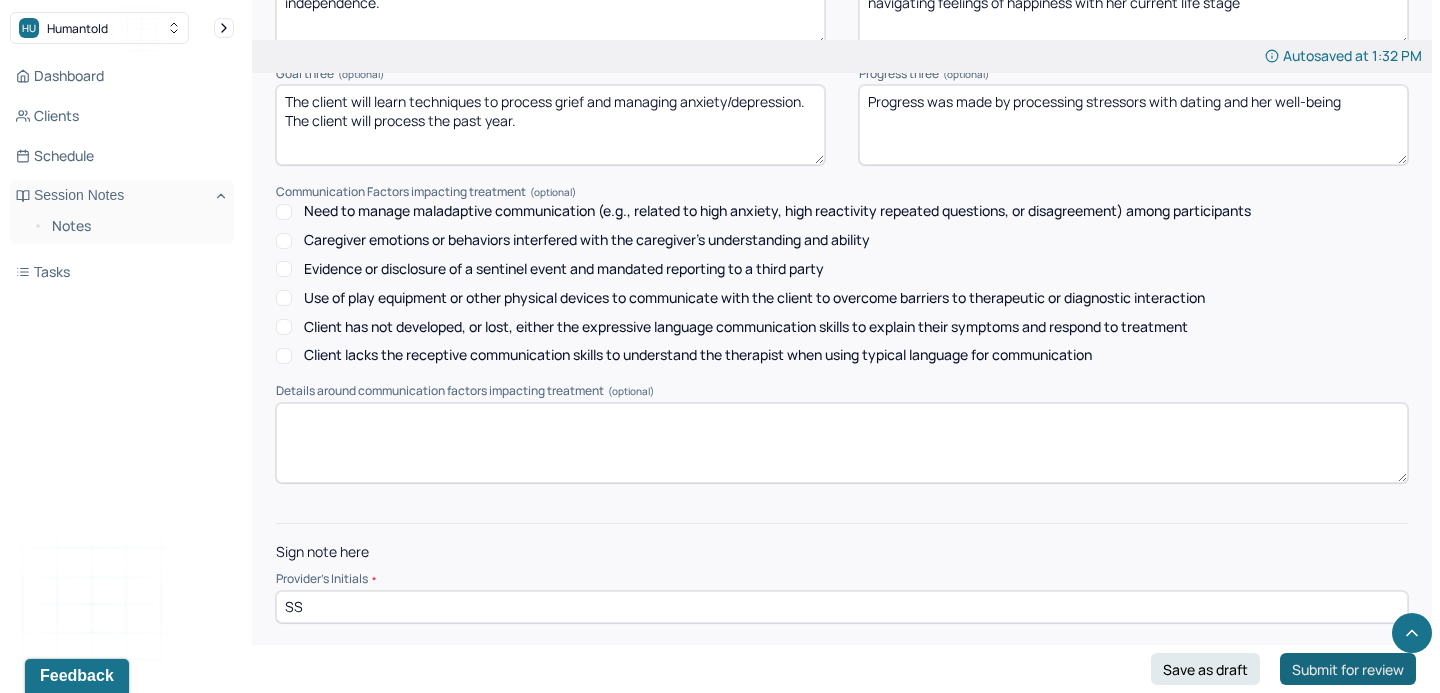 click on "Submit for review" at bounding box center (1348, 669) 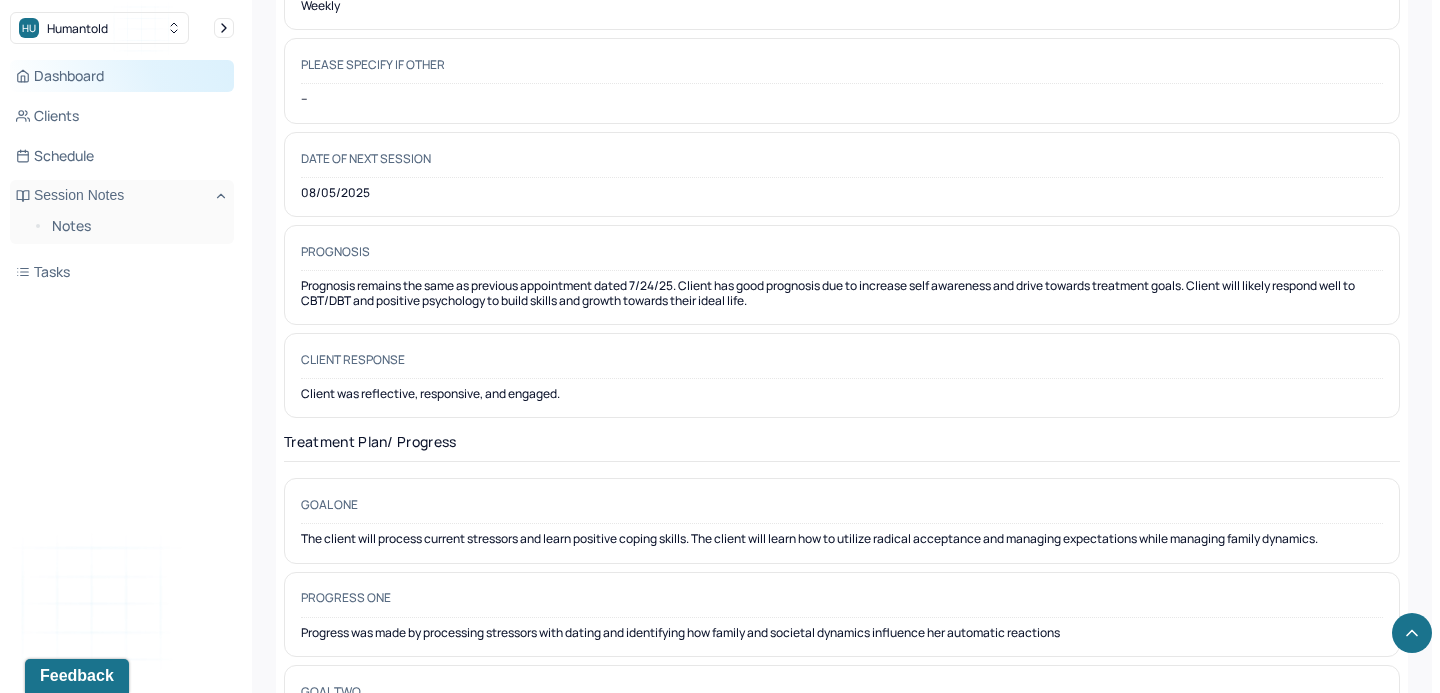 click on "Dashboard" at bounding box center (122, 76) 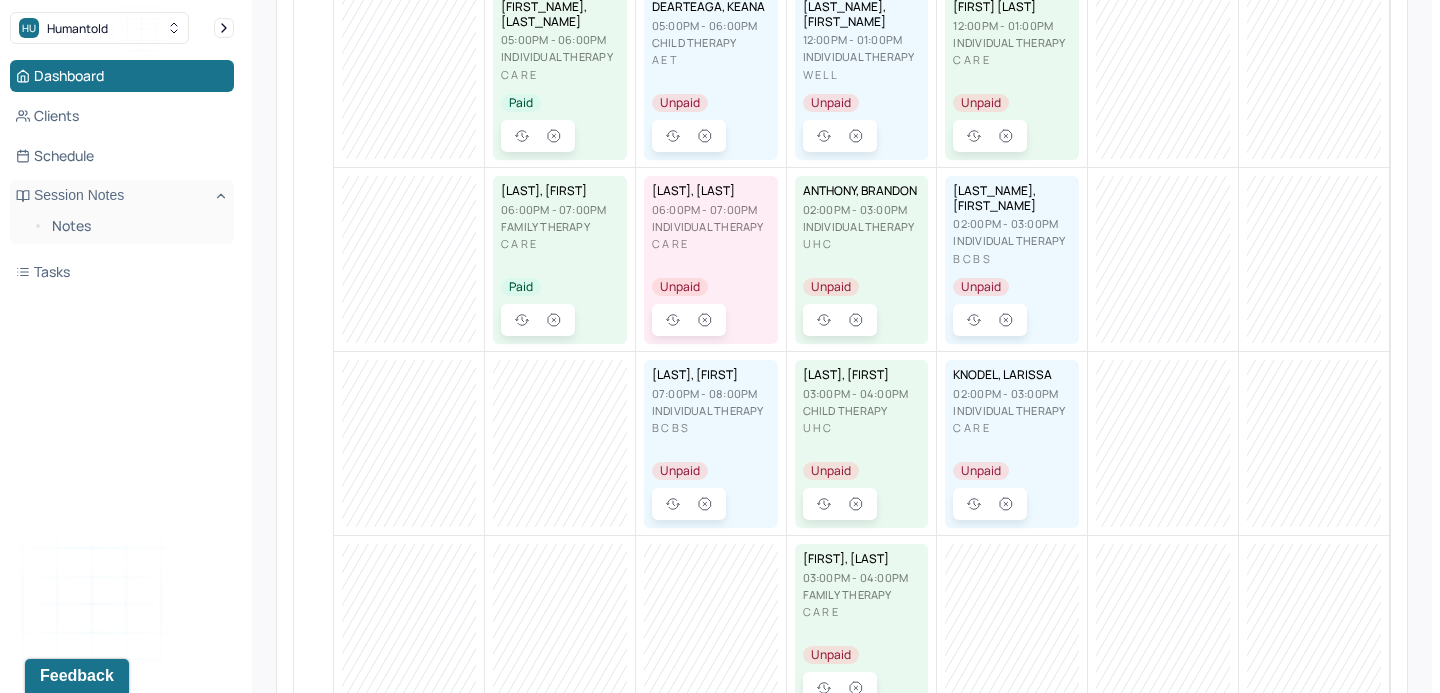 scroll, scrollTop: 0, scrollLeft: 0, axis: both 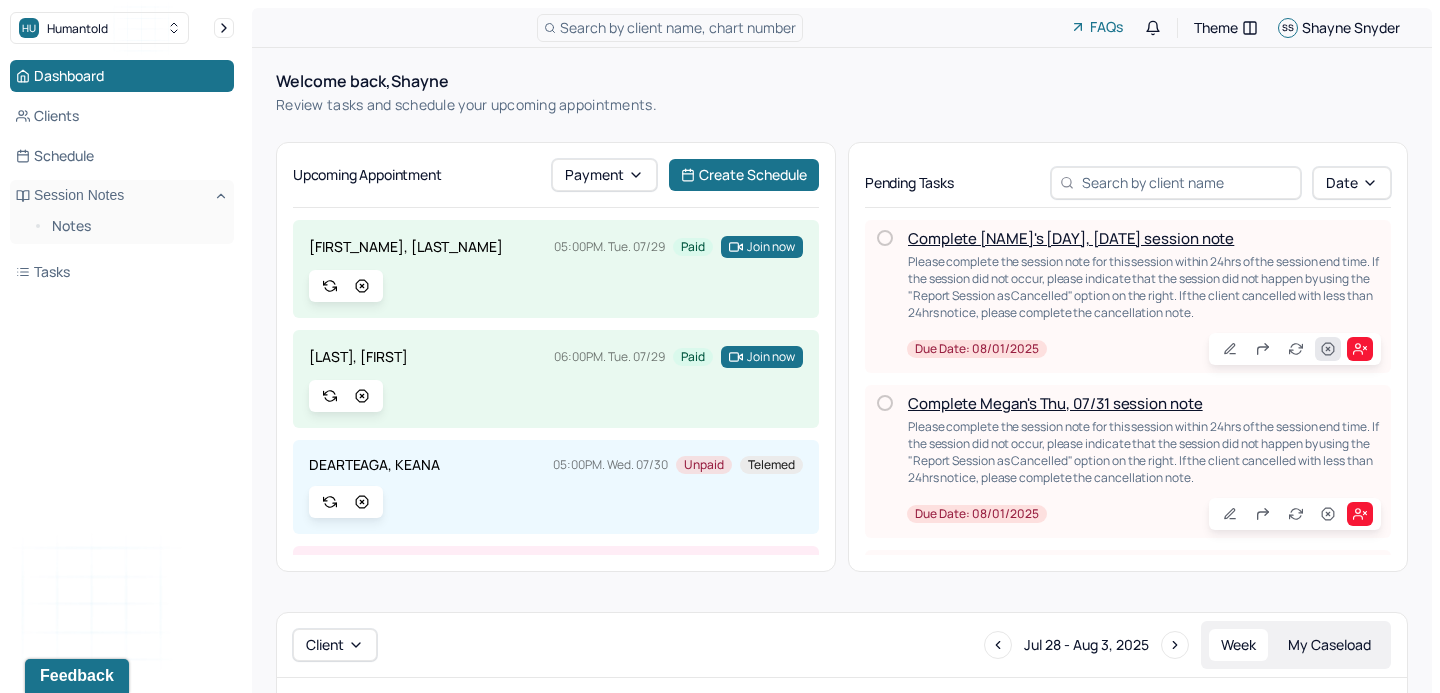 click 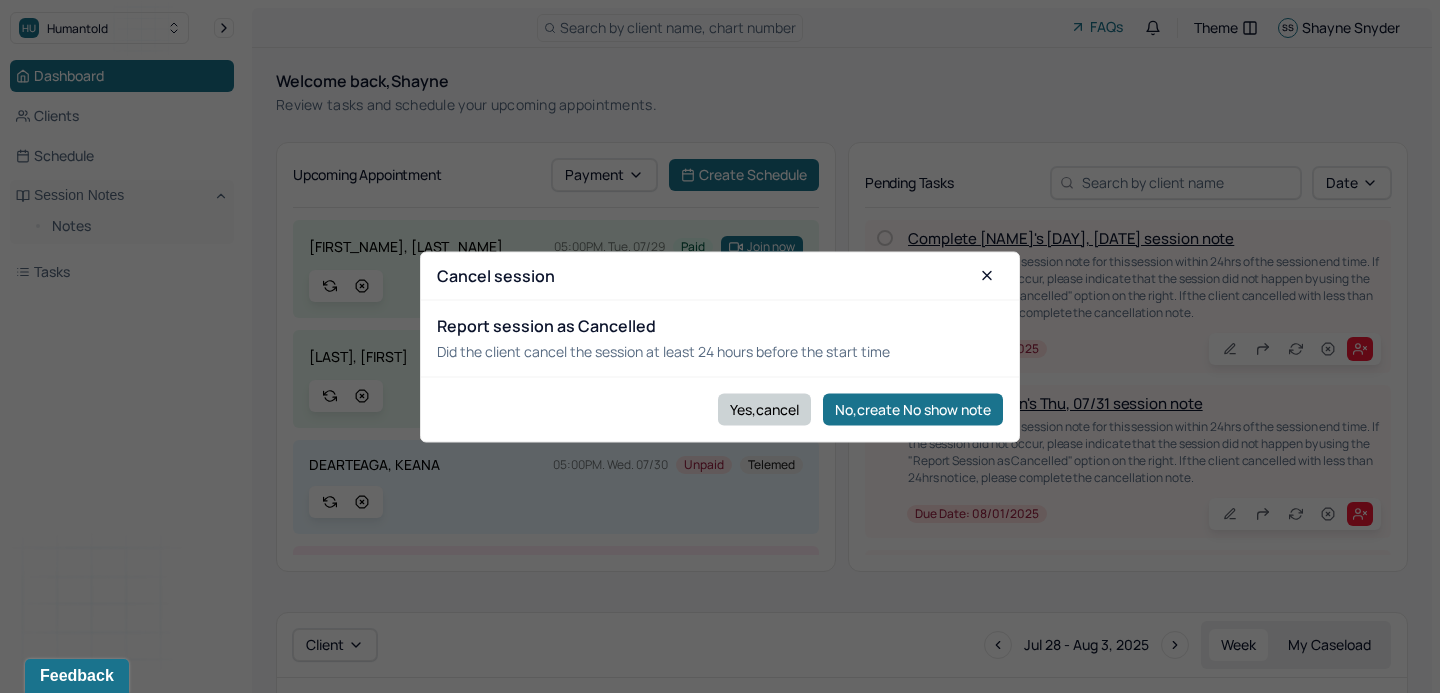 click on "Yes,cancel" at bounding box center [764, 409] 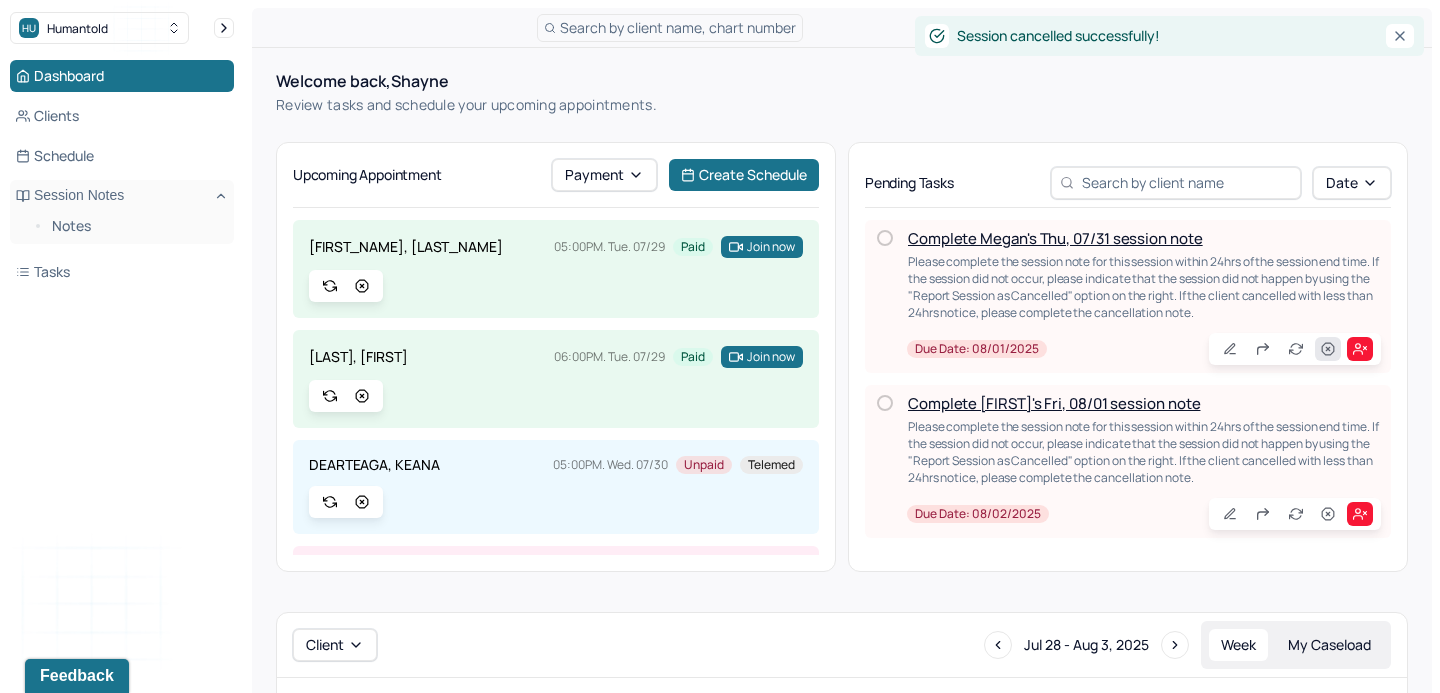 click 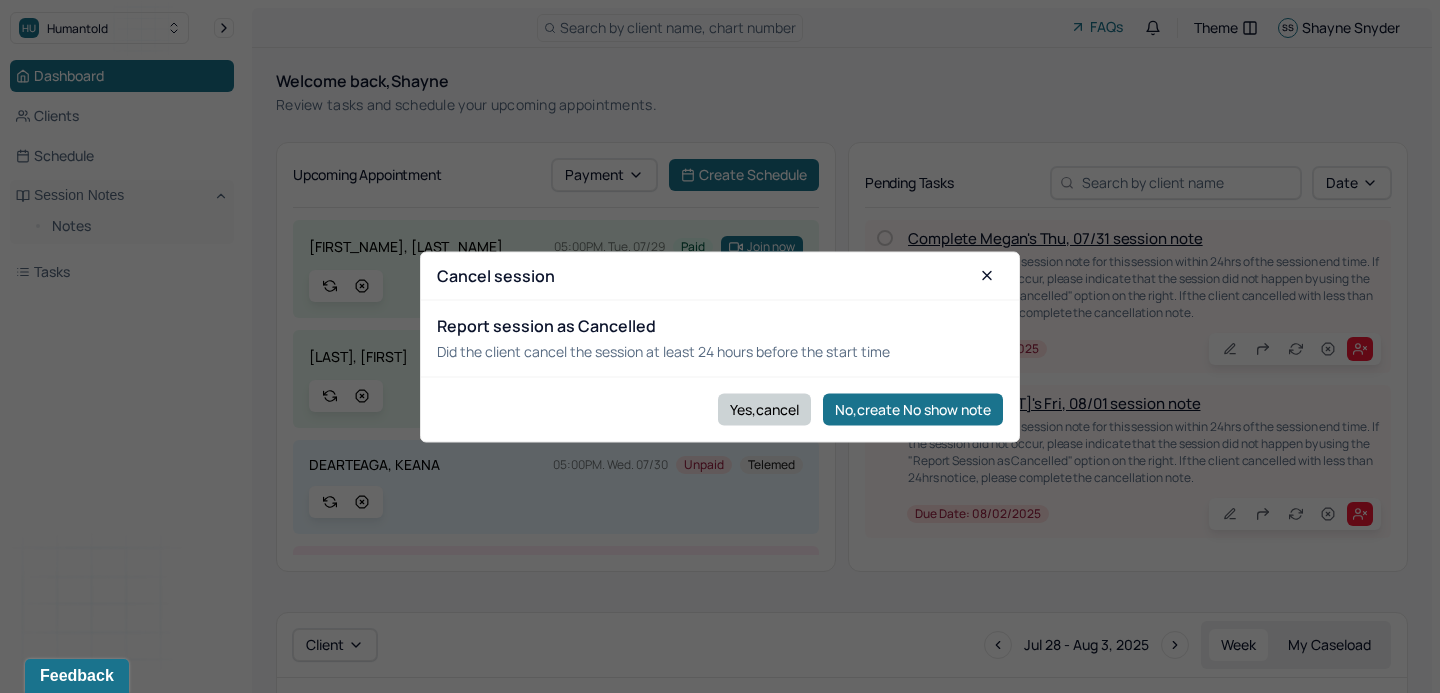 click on "Yes,cancel" at bounding box center [764, 409] 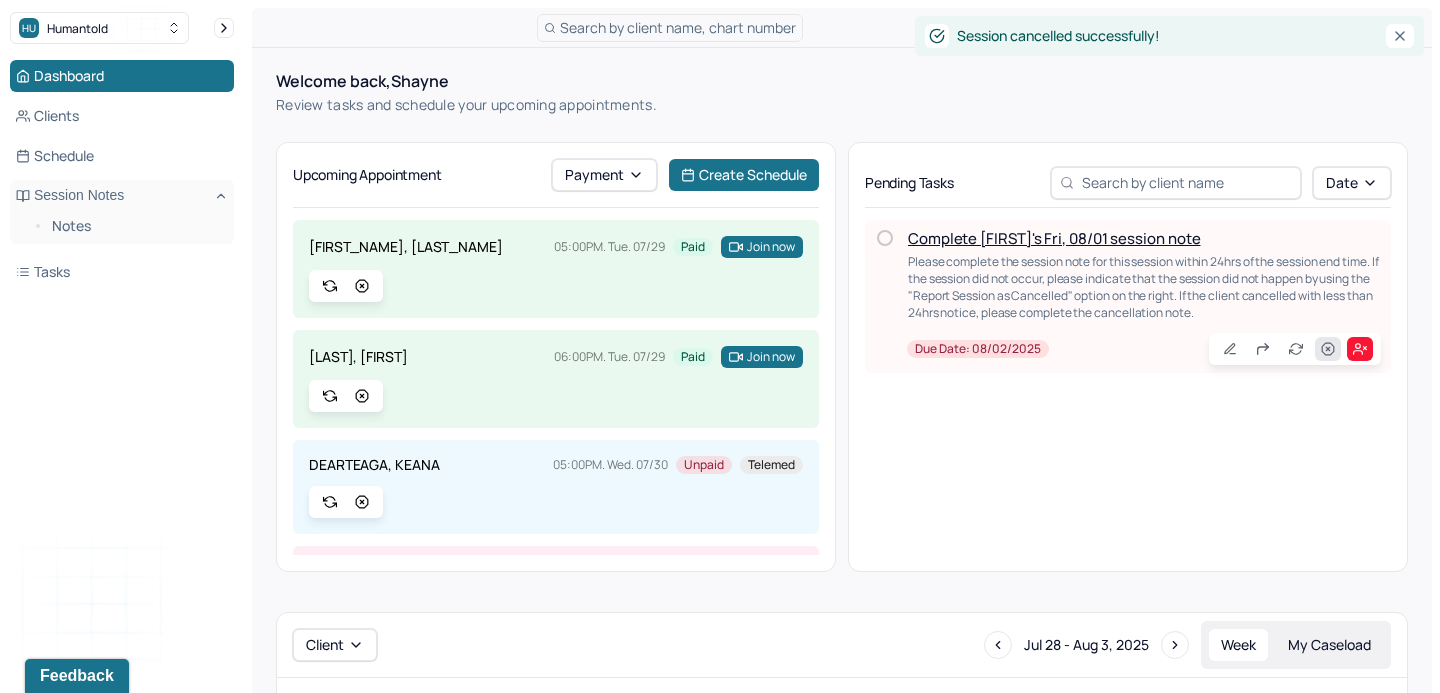 click 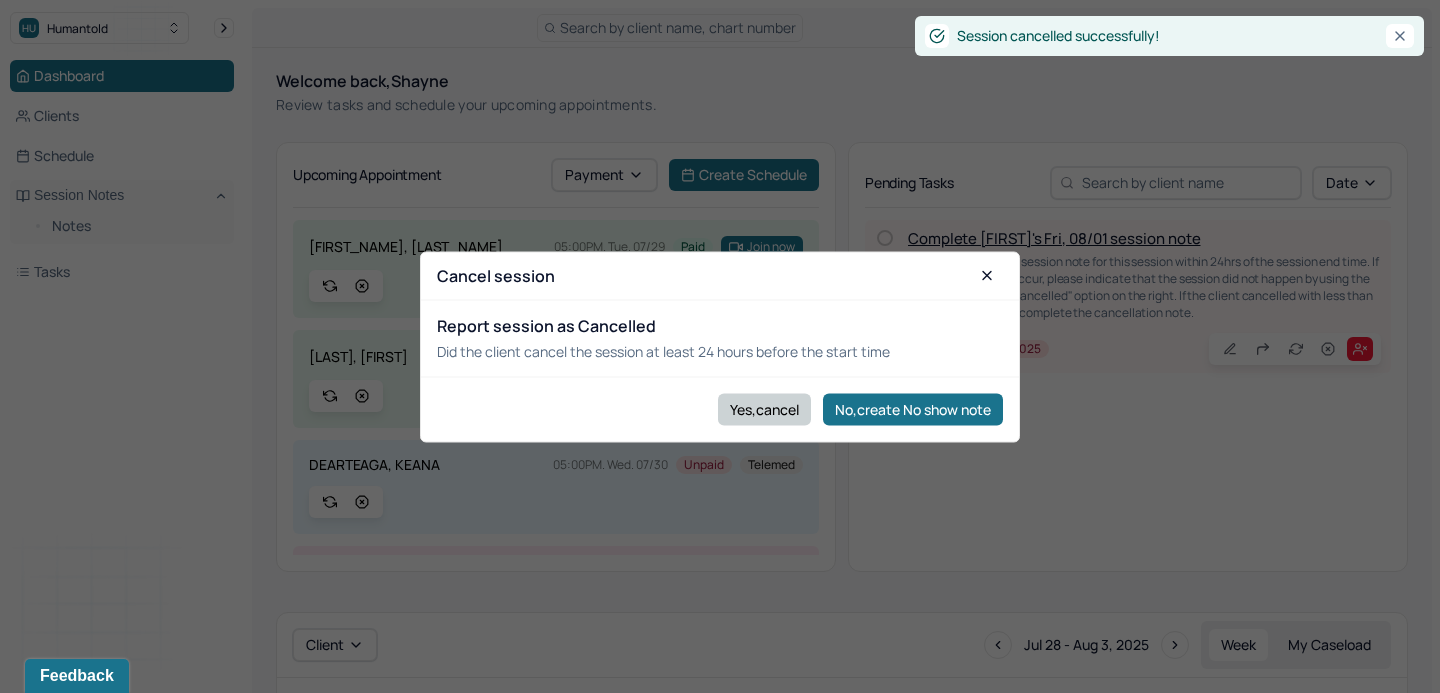 click on "Yes,cancel" at bounding box center (764, 409) 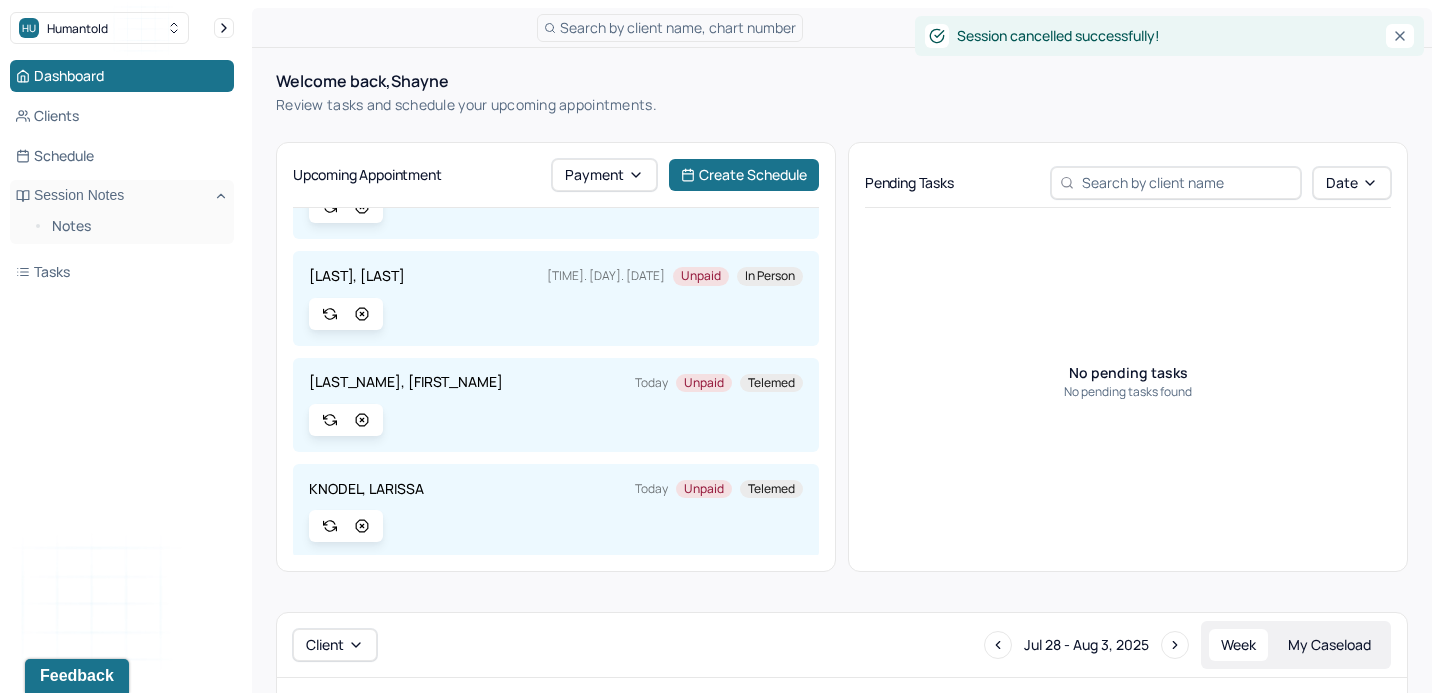 scroll, scrollTop: 1054, scrollLeft: 0, axis: vertical 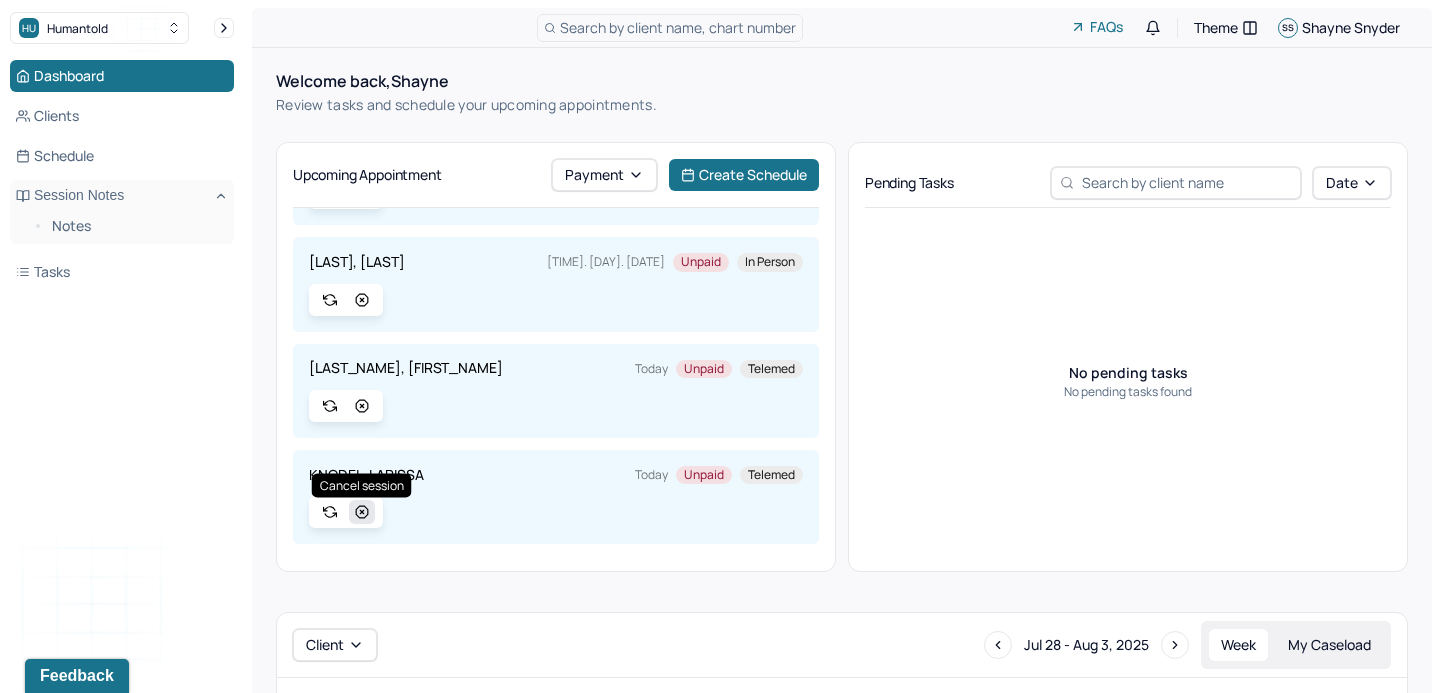 click 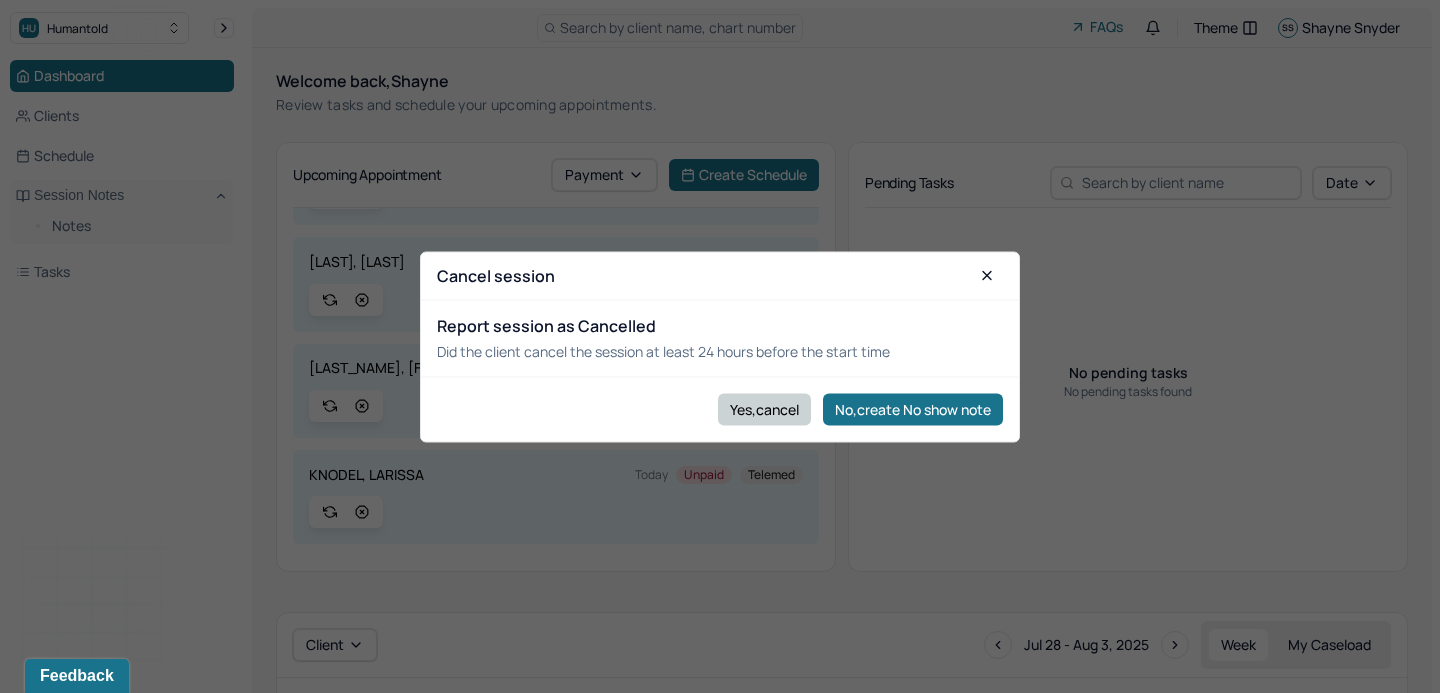 click on "Yes,cancel" at bounding box center (764, 409) 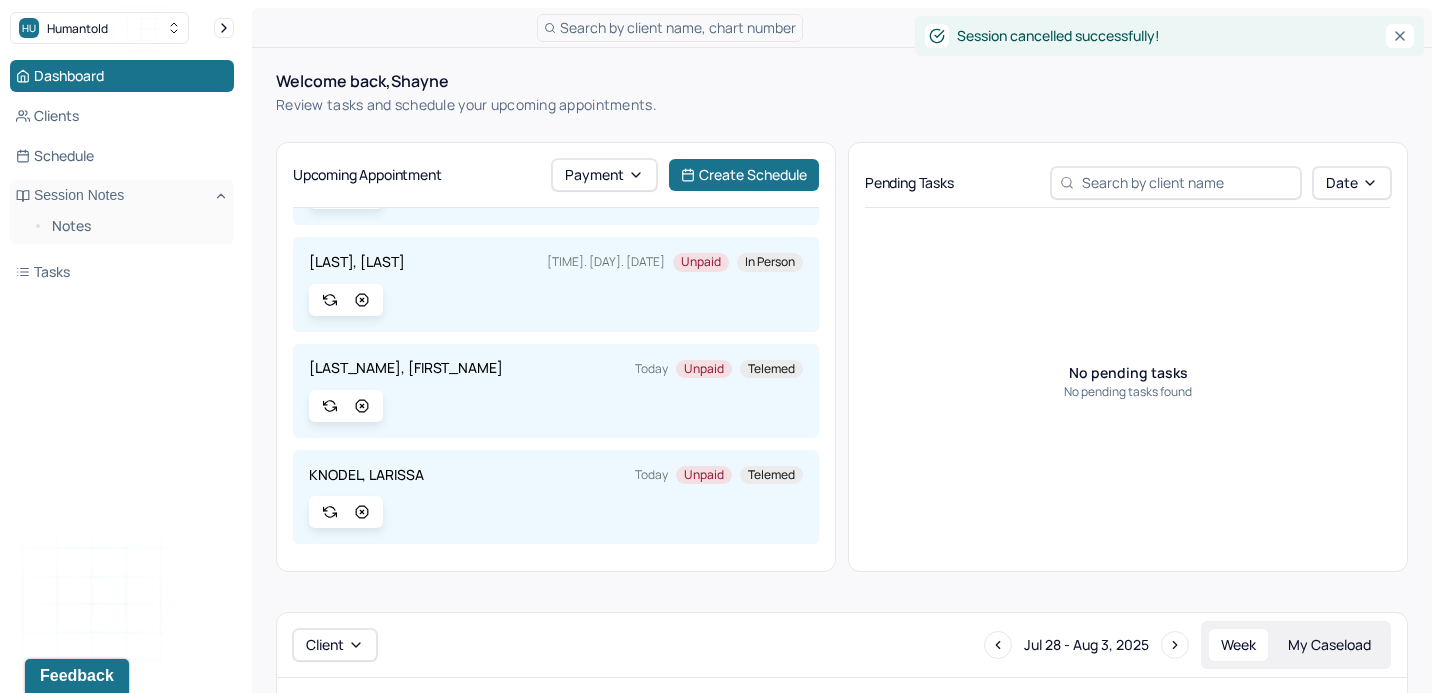scroll, scrollTop: 948, scrollLeft: 0, axis: vertical 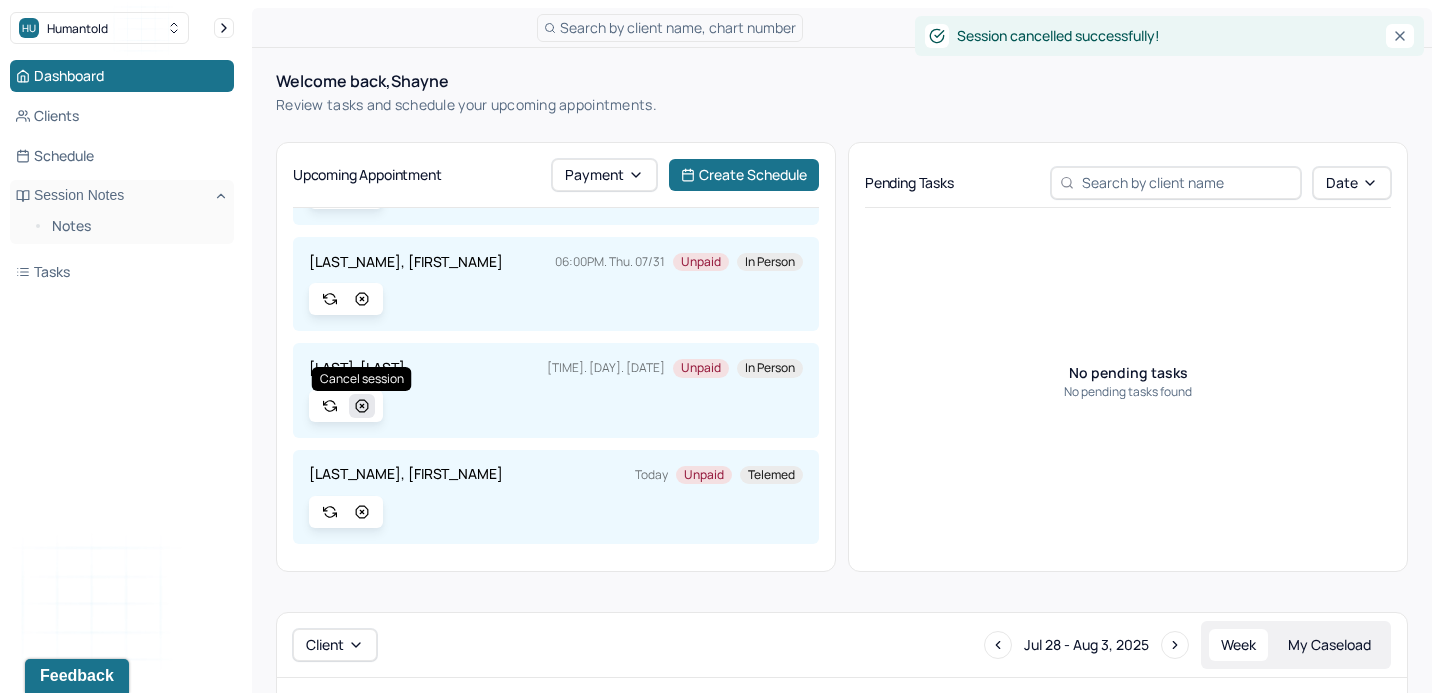 click 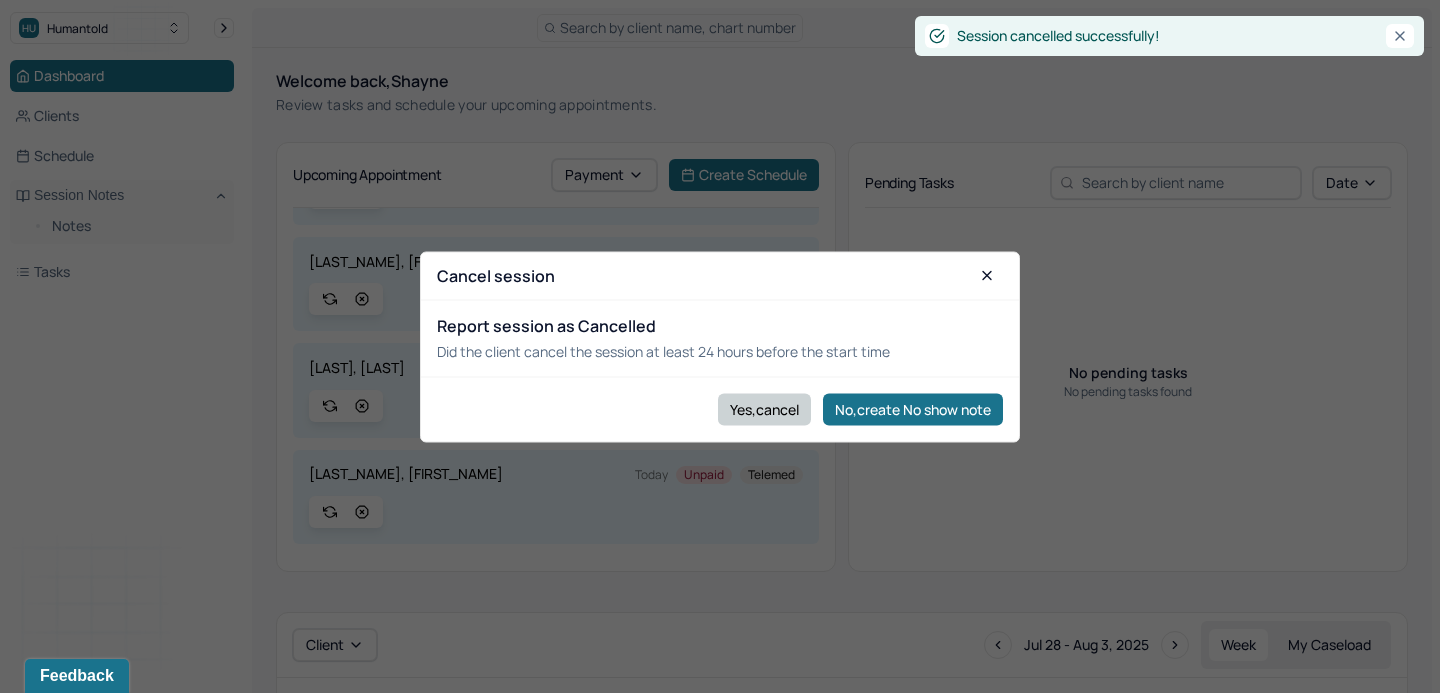 click on "Yes,cancel" at bounding box center (764, 409) 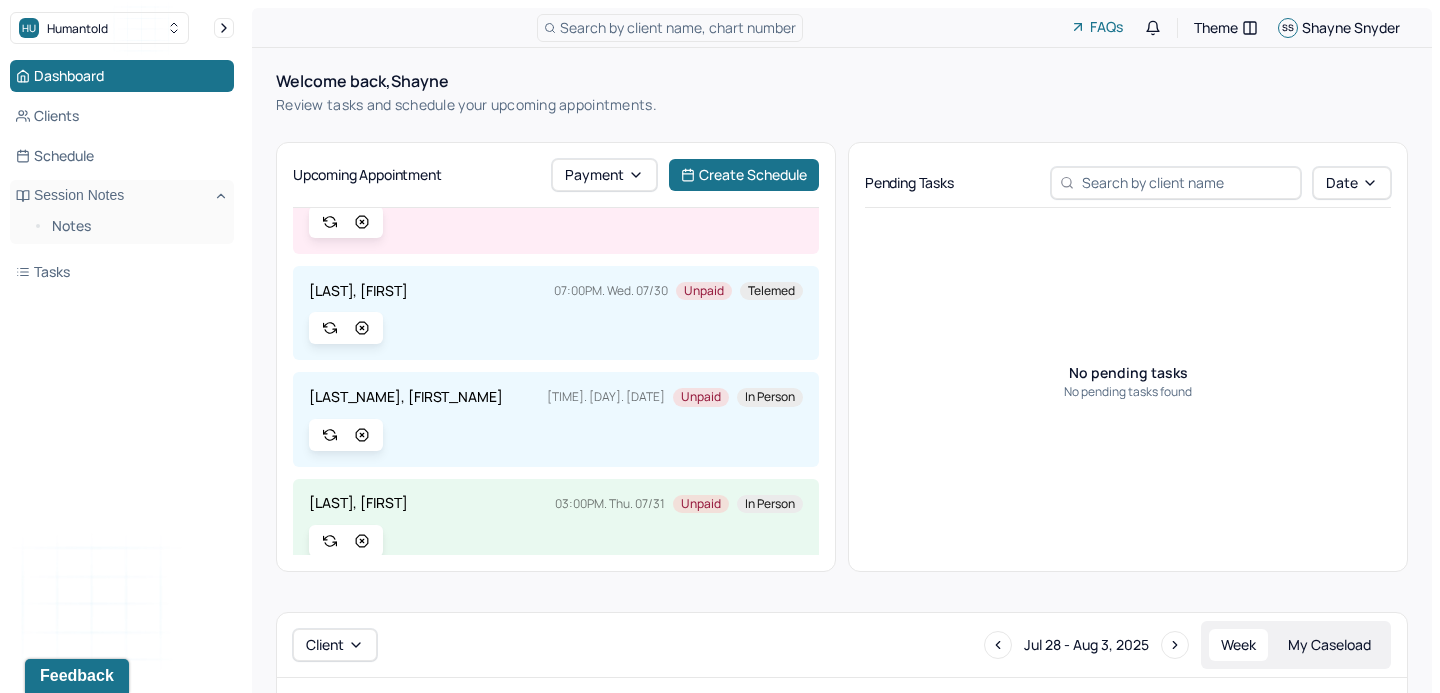 scroll, scrollTop: 841, scrollLeft: 0, axis: vertical 